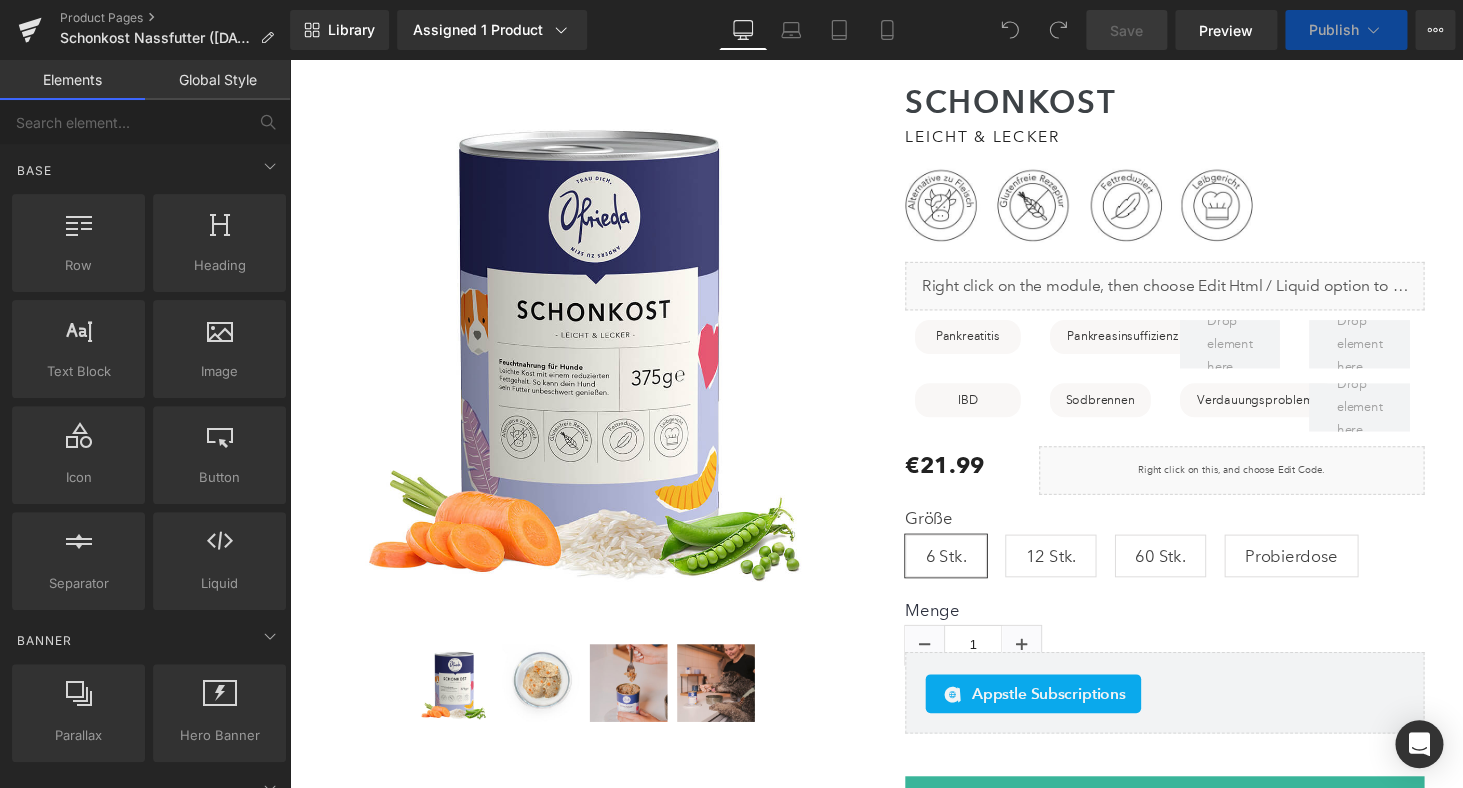 scroll, scrollTop: 1094, scrollLeft: 0, axis: vertical 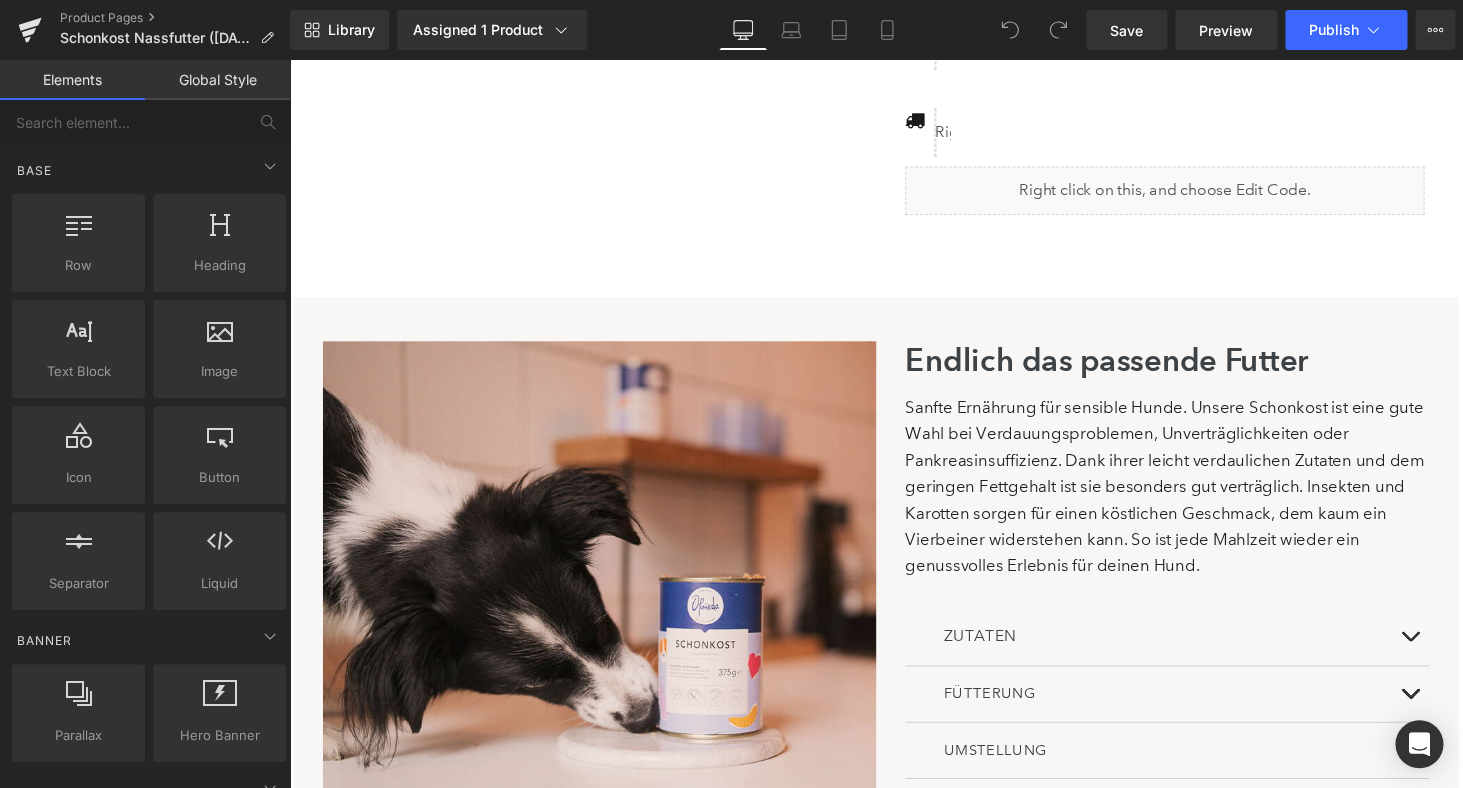 click on "Sanfte Ernährung für sensible Hunde. Unsere Schonkost ist eine gute Wahl bei Verdauungsproblemen, Unverträglichkeiten oder Pankreasinsuffizienz. Dank ihrer leicht verdaulichen Zutaten und dem geringen Fettgehalt ist sie besonders gut verträglich. Insekten und Karotten sorgen für einen köstlichen Geschmack, dem kaum ein Vierbeiner widerstehen kann. So ist jede Mahlzeit wieder ein genussvolles Erlebnis für deinen Hund." at bounding box center [1194, 500] 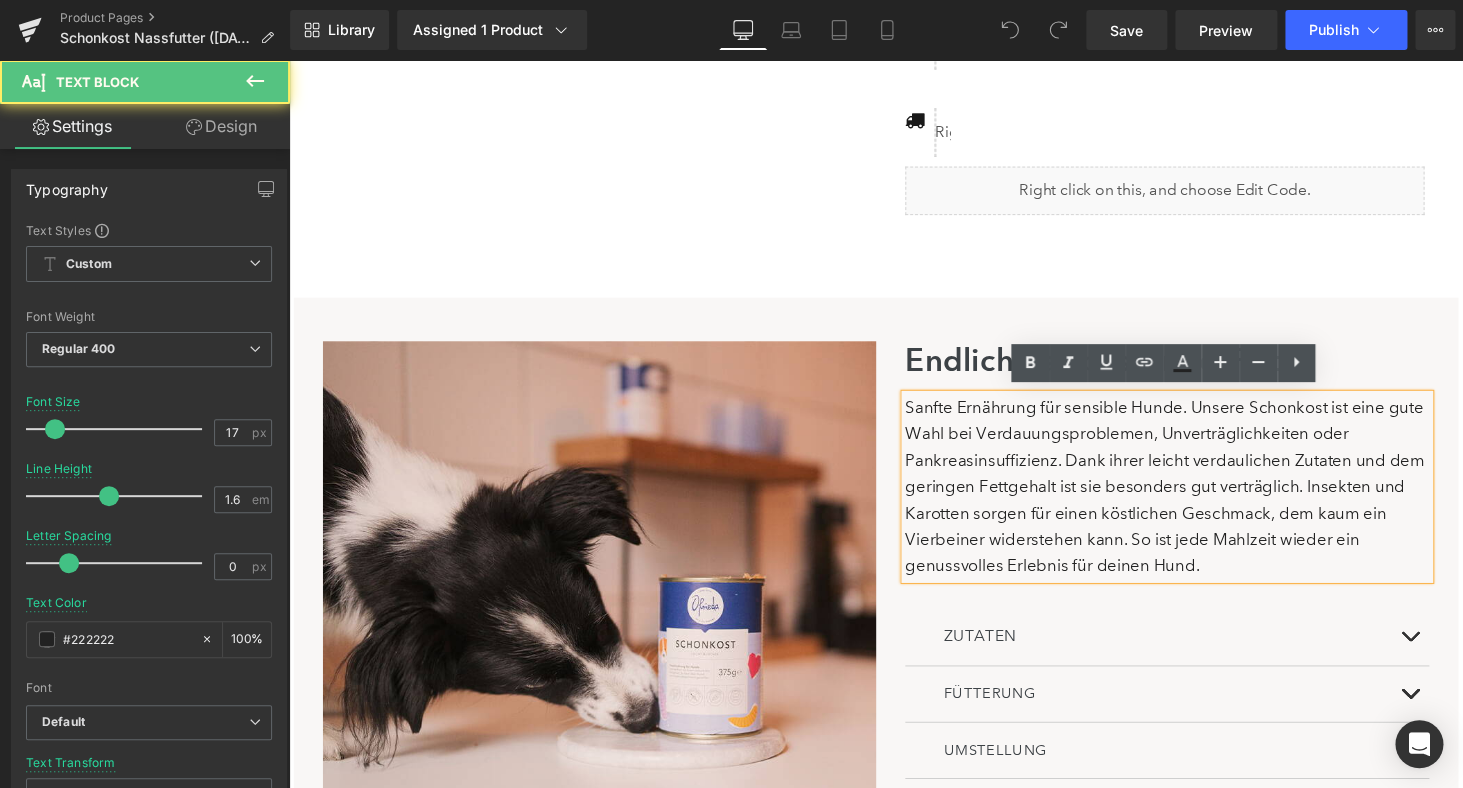 click on "Sanfte Ernährung für sensible Hunde. Unsere Schonkost ist eine gute Wahl bei Verdauungsproblemen, Unverträglichkeiten oder Pankreasinsuffizienz. Dank ihrer leicht verdaulichen Zutaten und dem geringen Fettgehalt ist sie besonders gut verträglich. Insekten und Karotten sorgen für einen köstlichen Geschmack, dem kaum ein Vierbeiner widerstehen kann. So ist jede Mahlzeit wieder ein genussvolles Erlebnis für deinen Hund." at bounding box center (1194, 500) 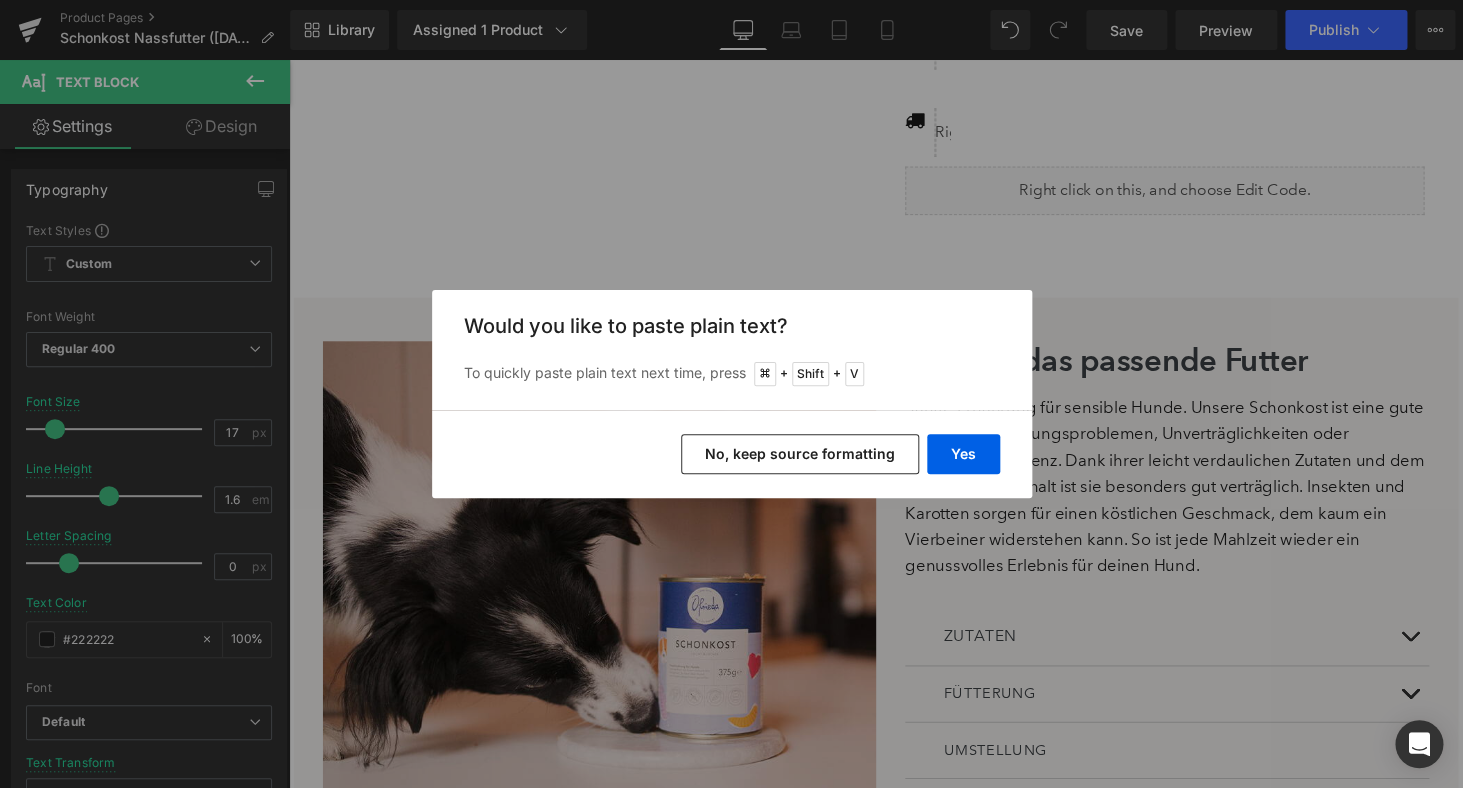 click on "No, keep source formatting" at bounding box center [800, 454] 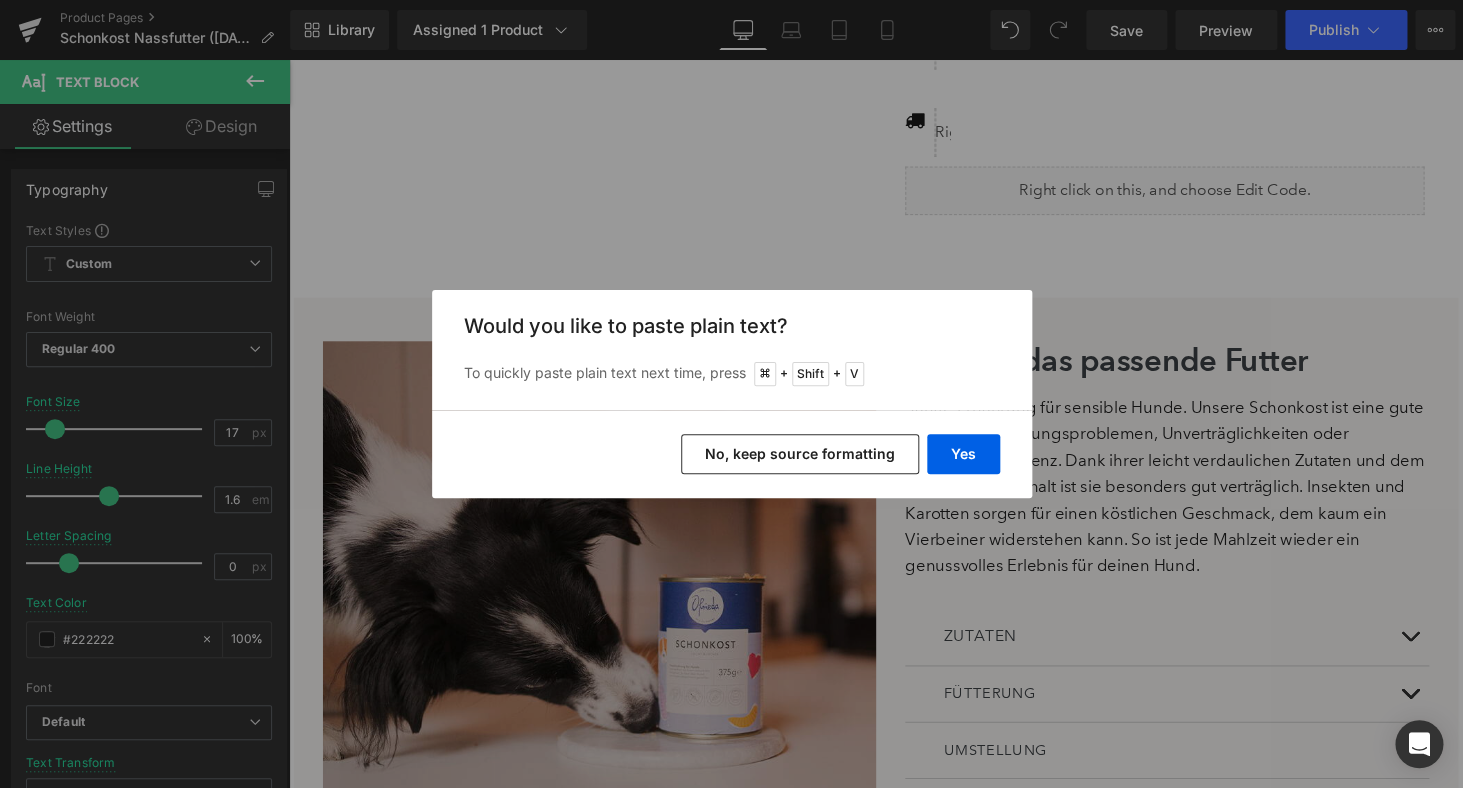 type 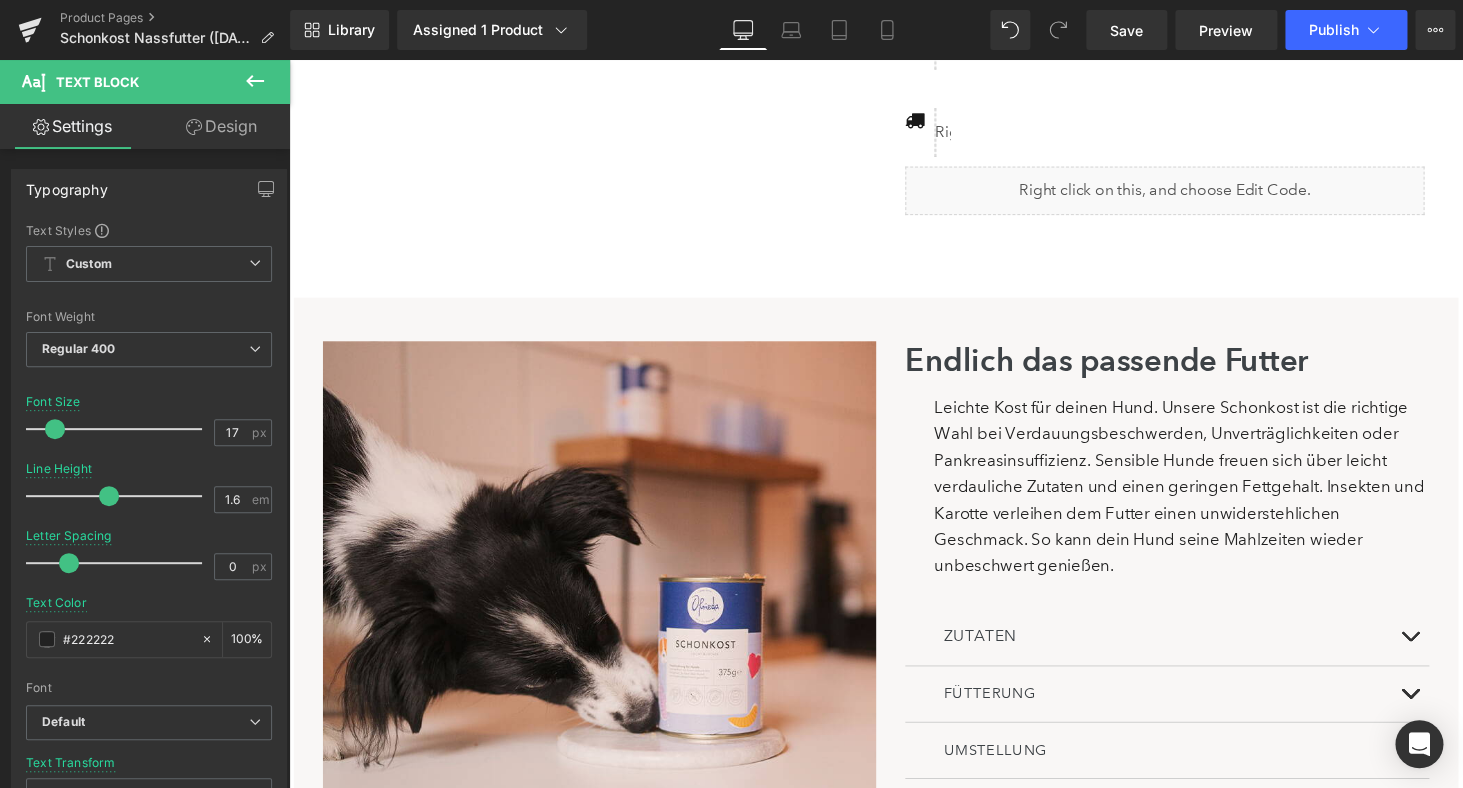 click on "Row" at bounding box center (940, 420) 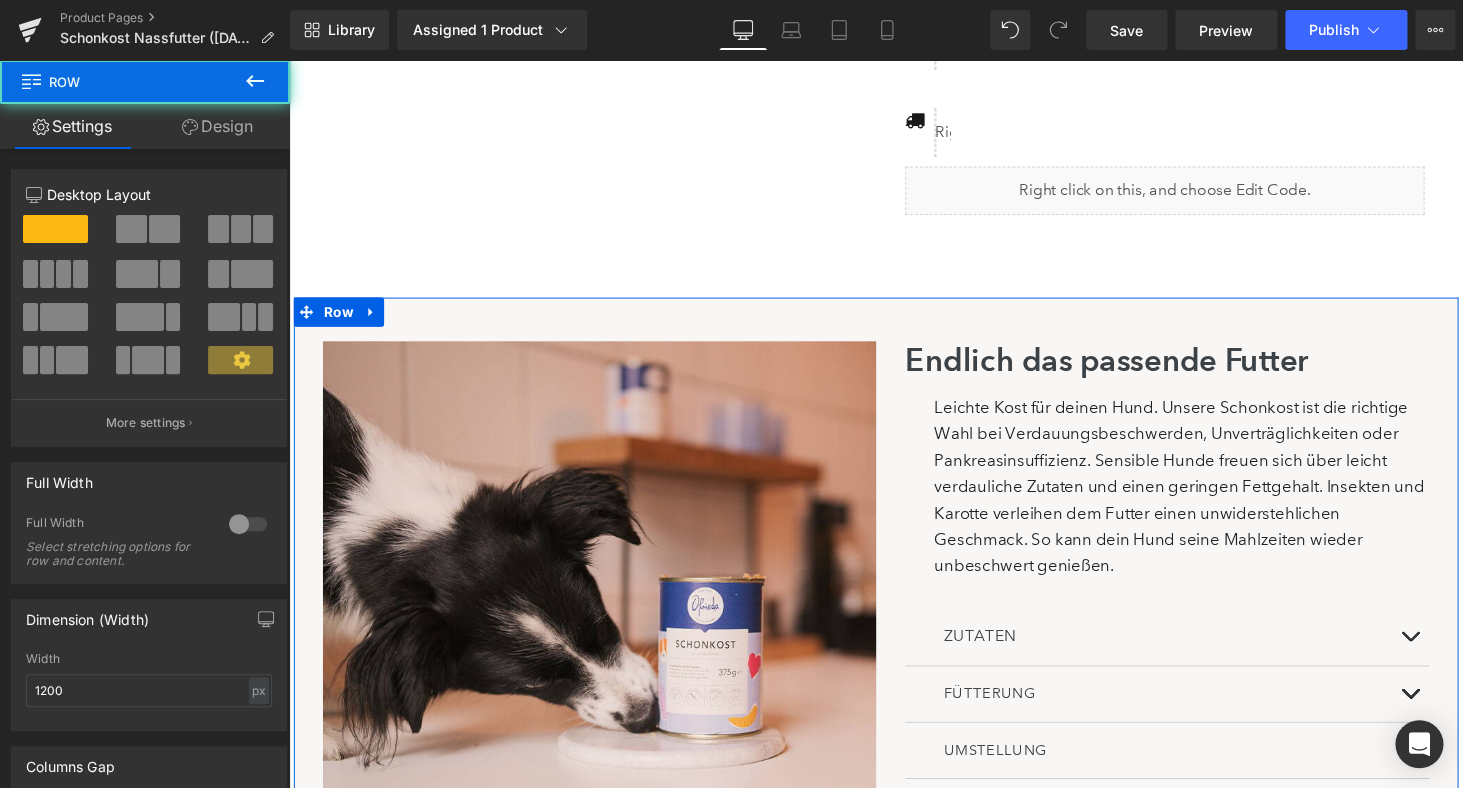 click on "Leichte
Kost für deinen Hund. Unsere Schonkost ist die richtige Wahl bei
Verdauungsbeschwerden, Unverträglichkeiten oder Pankreasinsuffizienz.
Sensible Hunde freuen sich über leicht verdauliche Zutaten und einen
geringen Fettgehalt. Insekten und Karotte verleihen dem Futter einen
unwiderstehlichen Geschmack. So kann dein Hund seine Mahlzeiten wieder
unbeschwert genießen." at bounding box center [1209, 500] 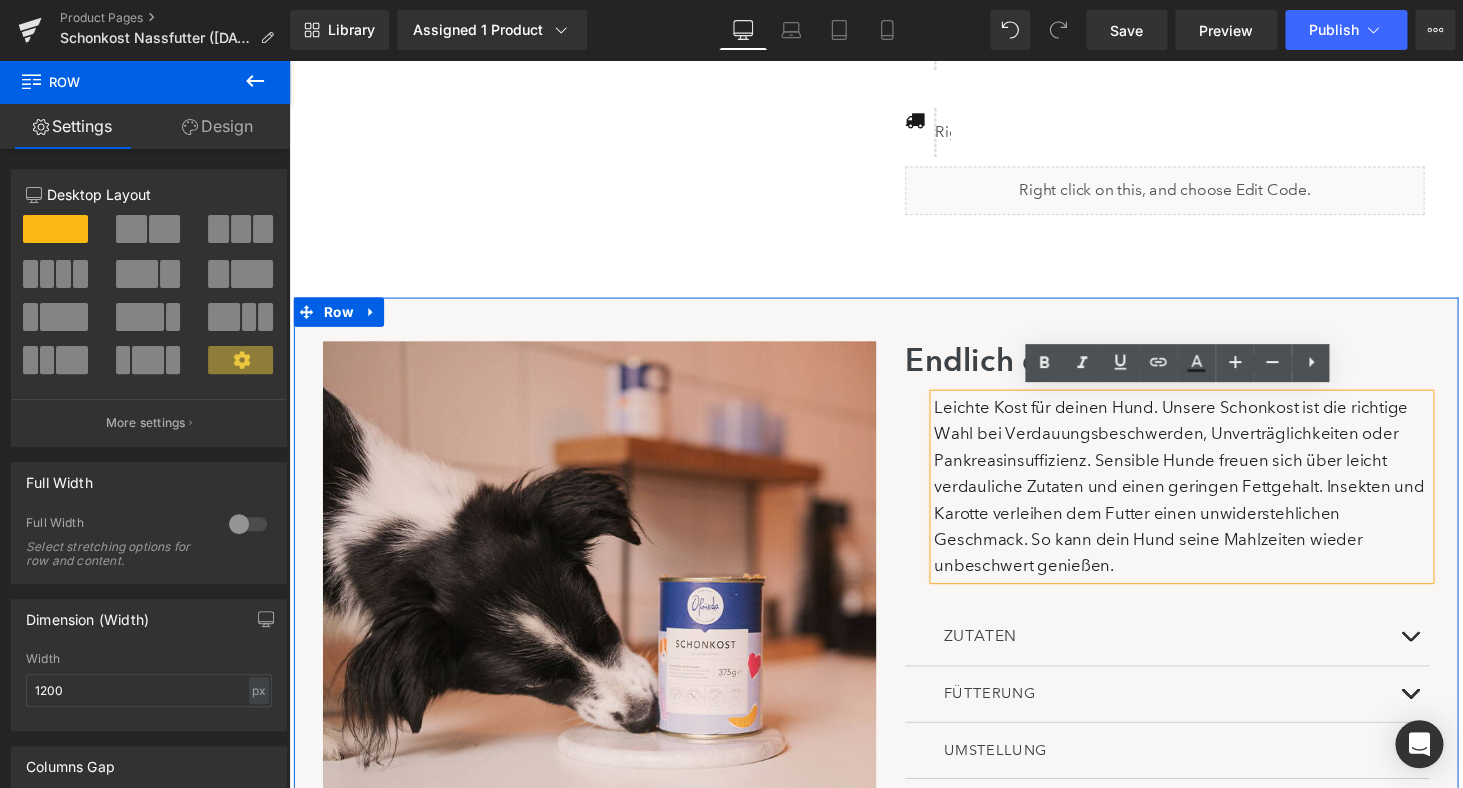 click on "Leichte
Kost für deinen Hund. Unsere Schonkost ist die richtige Wahl bei
Verdauungsbeschwerden, Unverträglichkeiten oder Pankreasinsuffizienz.
Sensible Hunde freuen sich über leicht verdauliche Zutaten und einen
geringen Fettgehalt. Insekten und Karotte verleihen dem Futter einen
unwiderstehlichen Geschmack. So kann dein Hund seine Mahlzeiten wieder
unbeschwert genießen." at bounding box center [1209, 500] 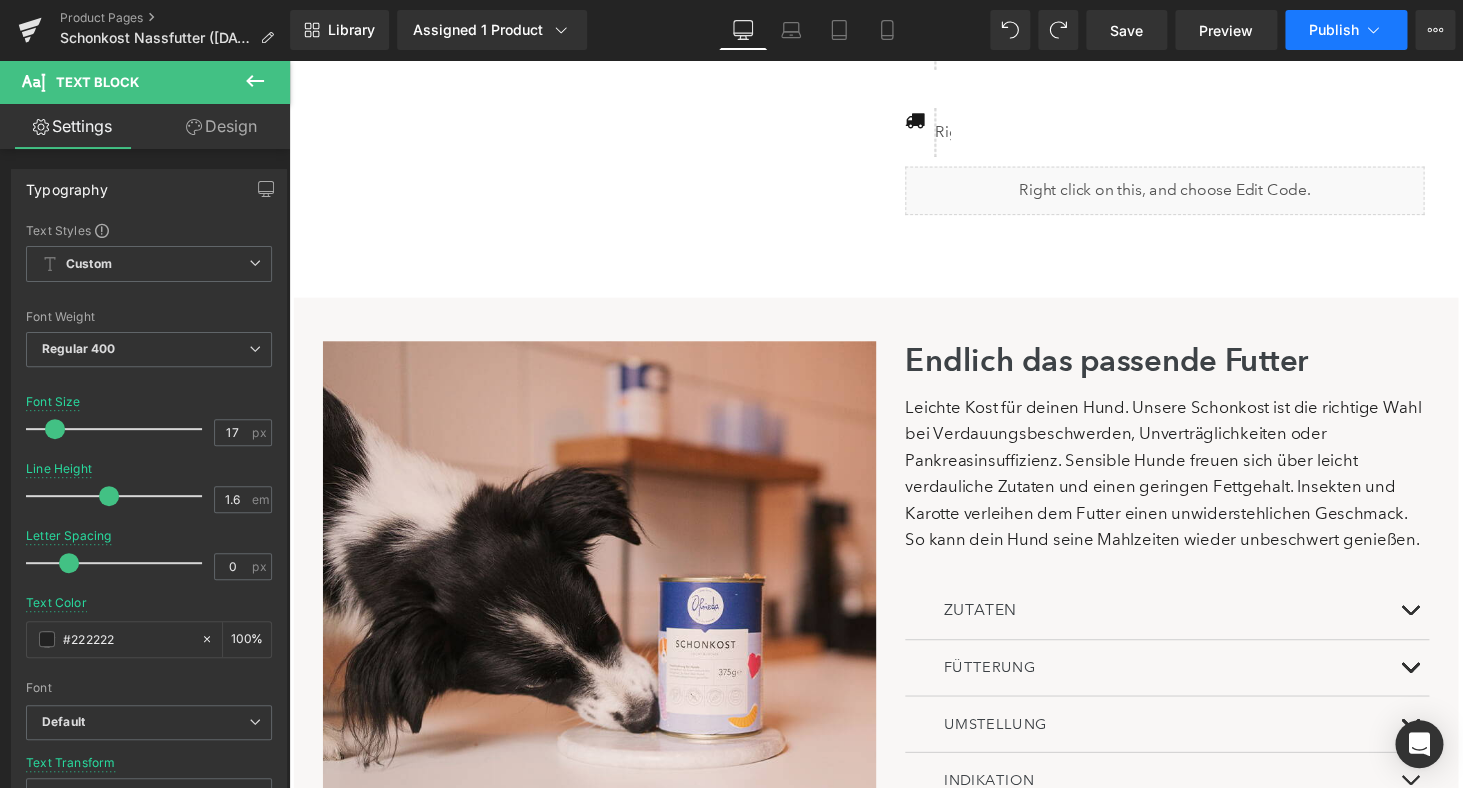 click on "Publish" at bounding box center [1334, 30] 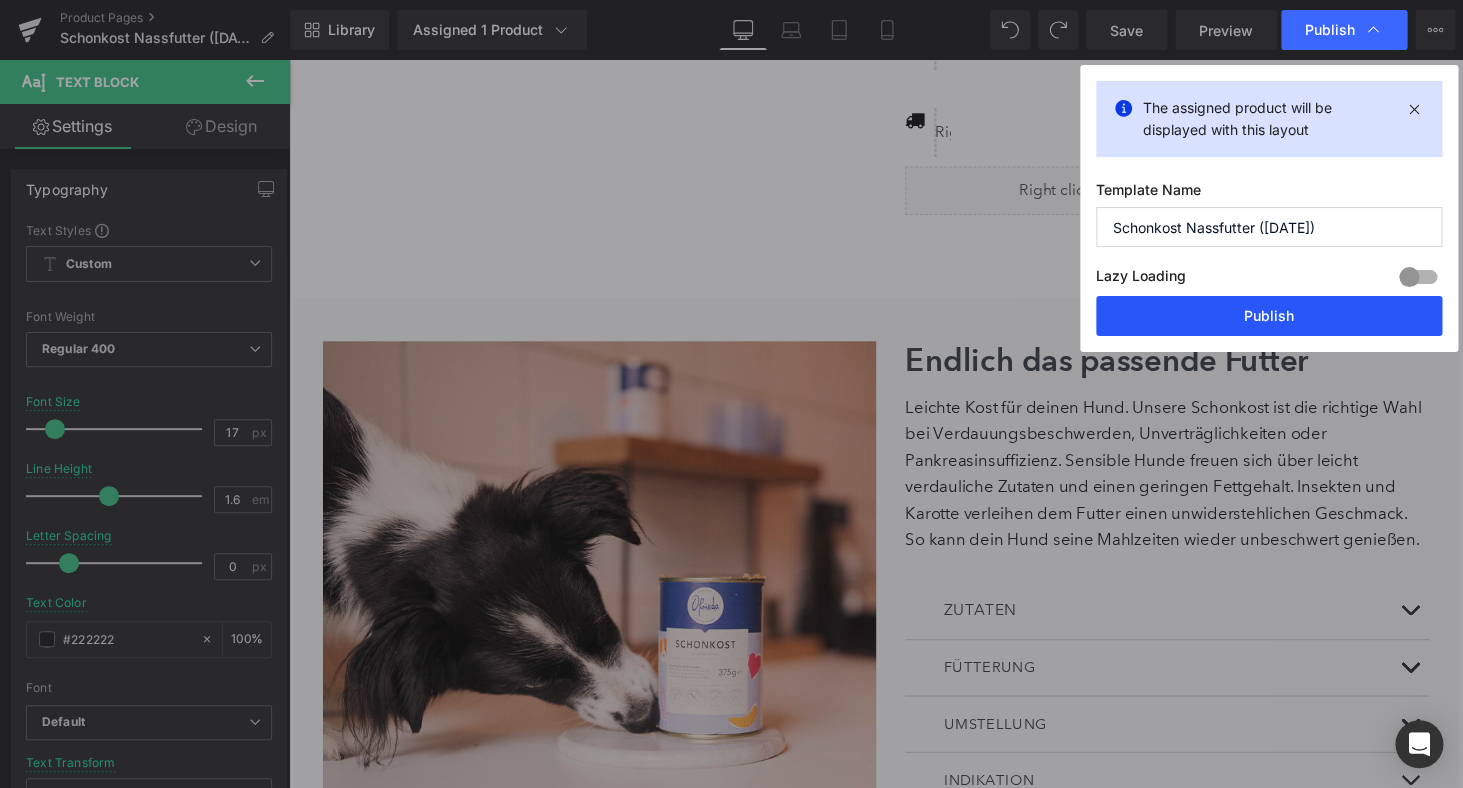 click on "Publish" at bounding box center [1269, 316] 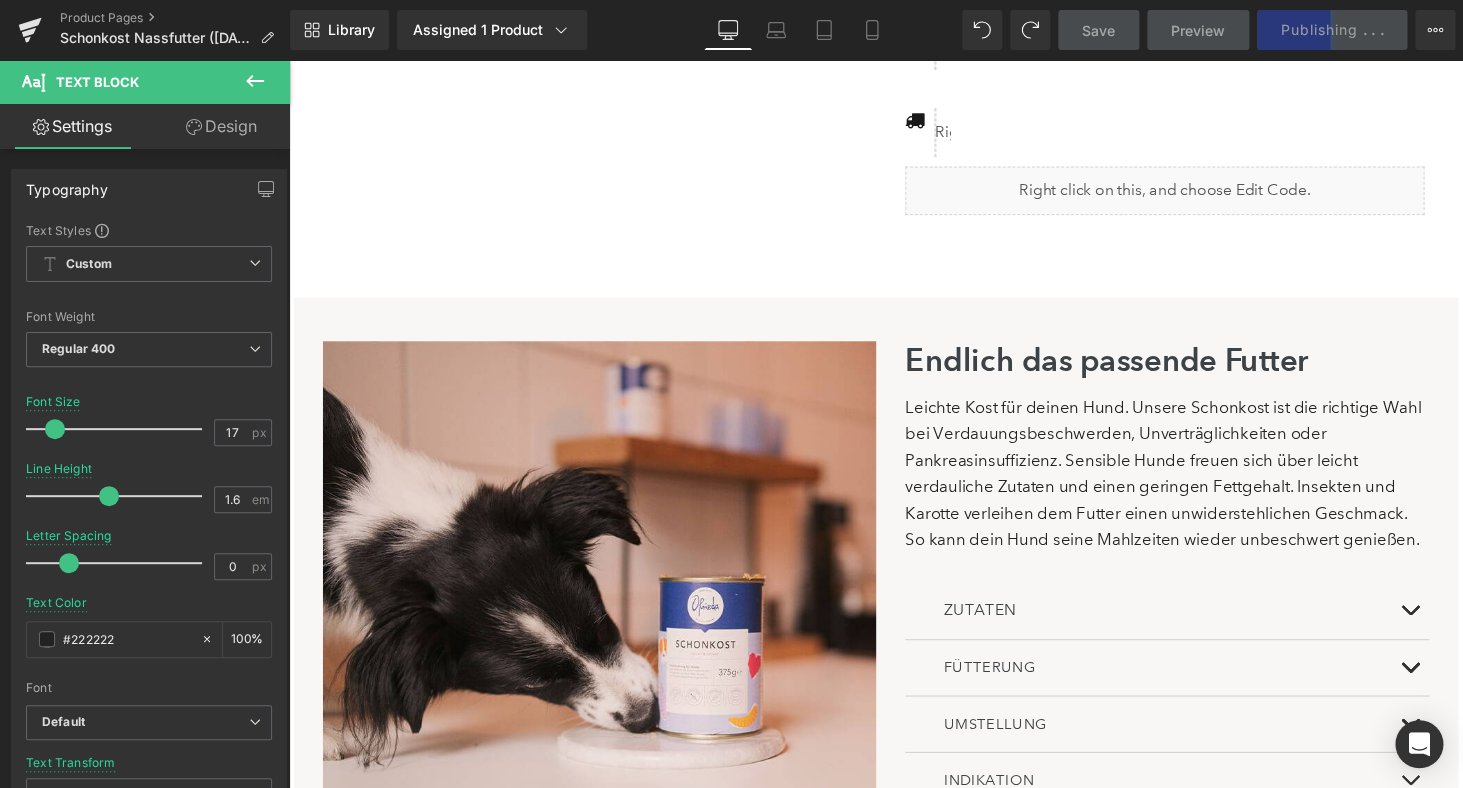 click on "Endlich das passende Futter" at bounding box center [1194, 370] 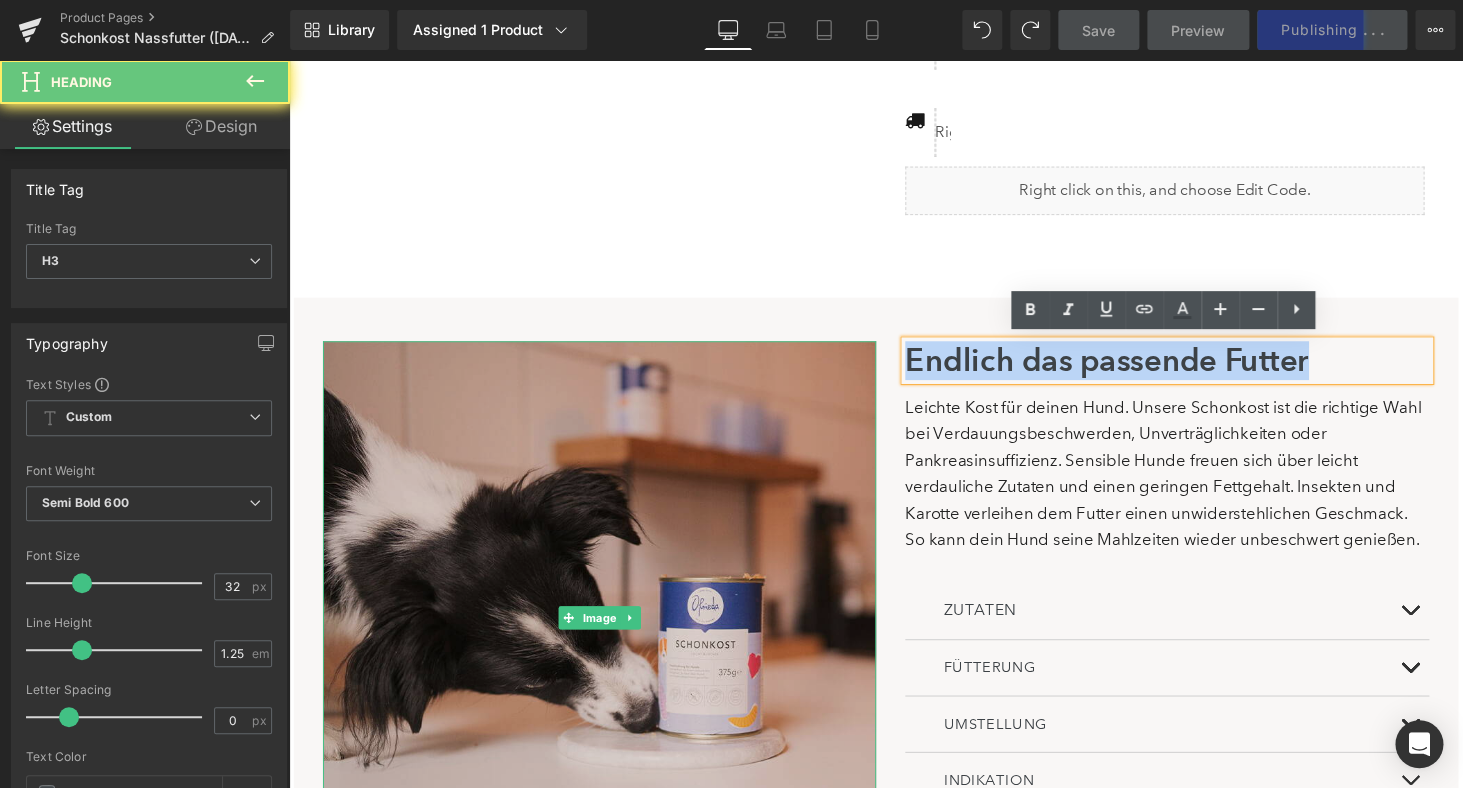 drag, startPoint x: 1359, startPoint y: 364, endPoint x: 820, endPoint y: 364, distance: 539 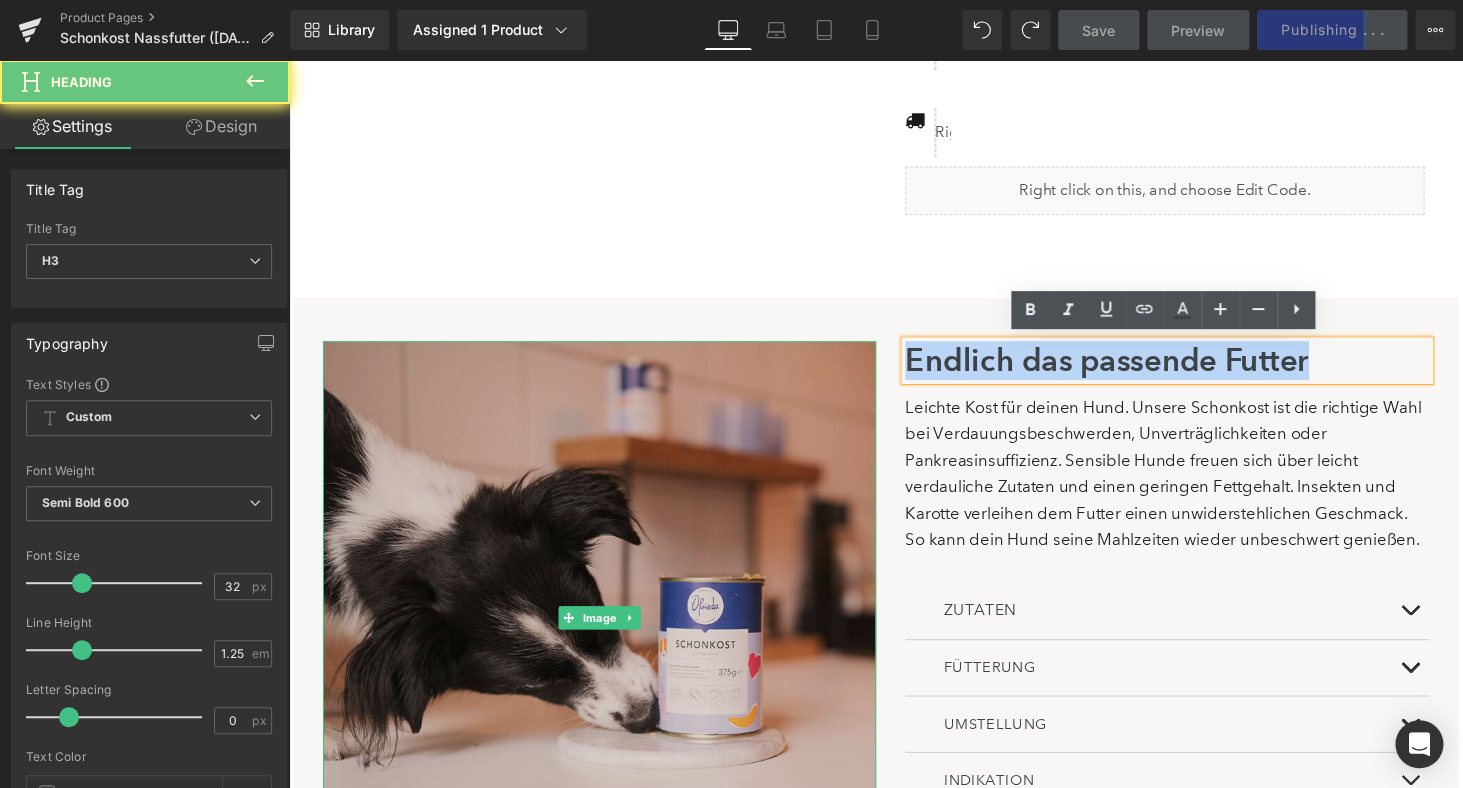 click on "Image         Endlich das passende Futter Heading         Leichte Kost für deinen Hund. Unsere Schonkost ist die richtige Wahl bei Verdauungsbeschwerden, Unverträglichkeiten oder Pankreasinsuffizienz. Sensible Hunde freuen sich über leicht verdauliche Zutaten und einen geringen Fettgehalt. Insekten und Karotte verleihen dem Futter einen unwiderstehlichen Geschmack. So kann dein Hund seine Mahlzeiten wieder unbeschwert genießen. Text Block         Row                         ZUTATEN Heading" at bounding box center (894, 623) 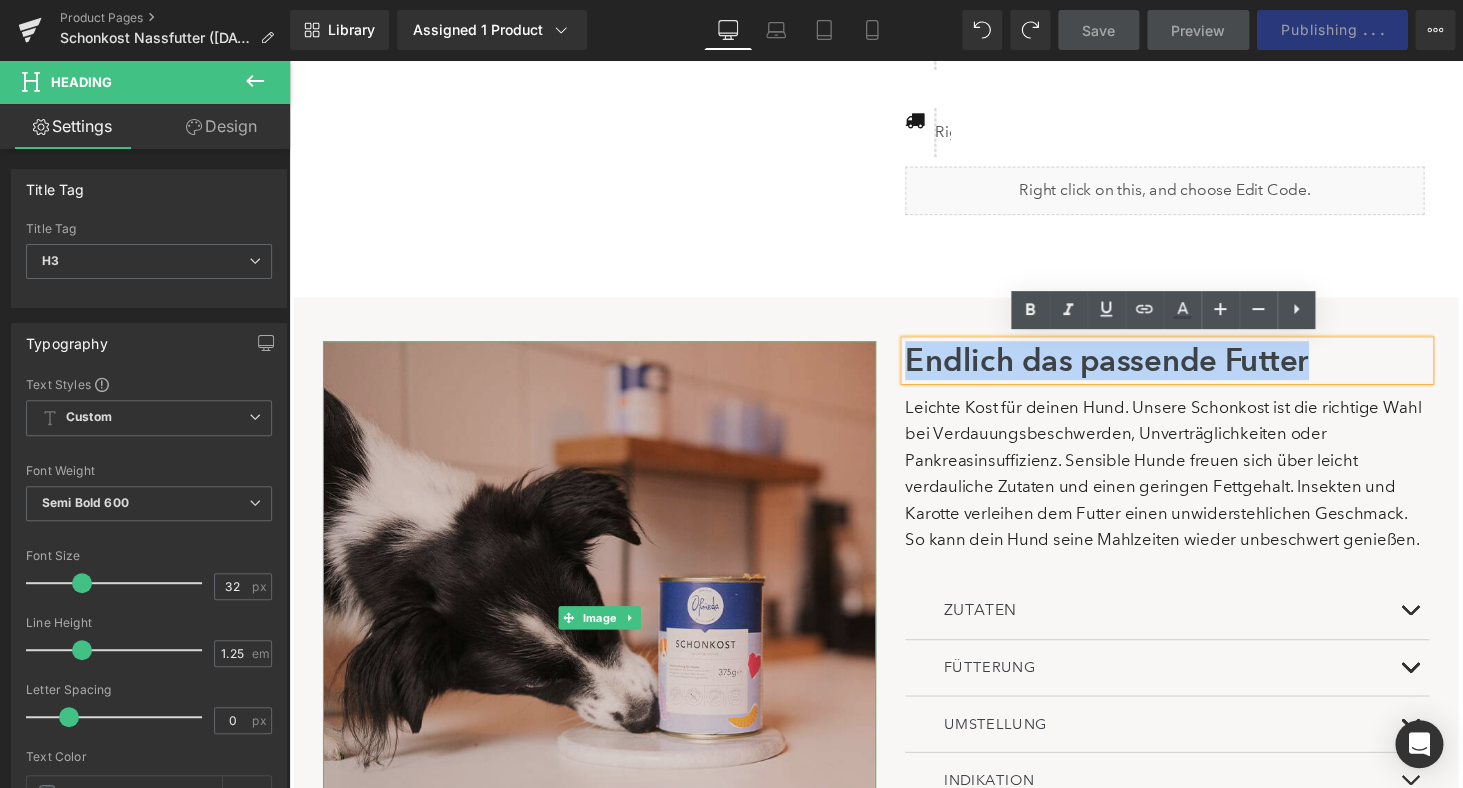 type 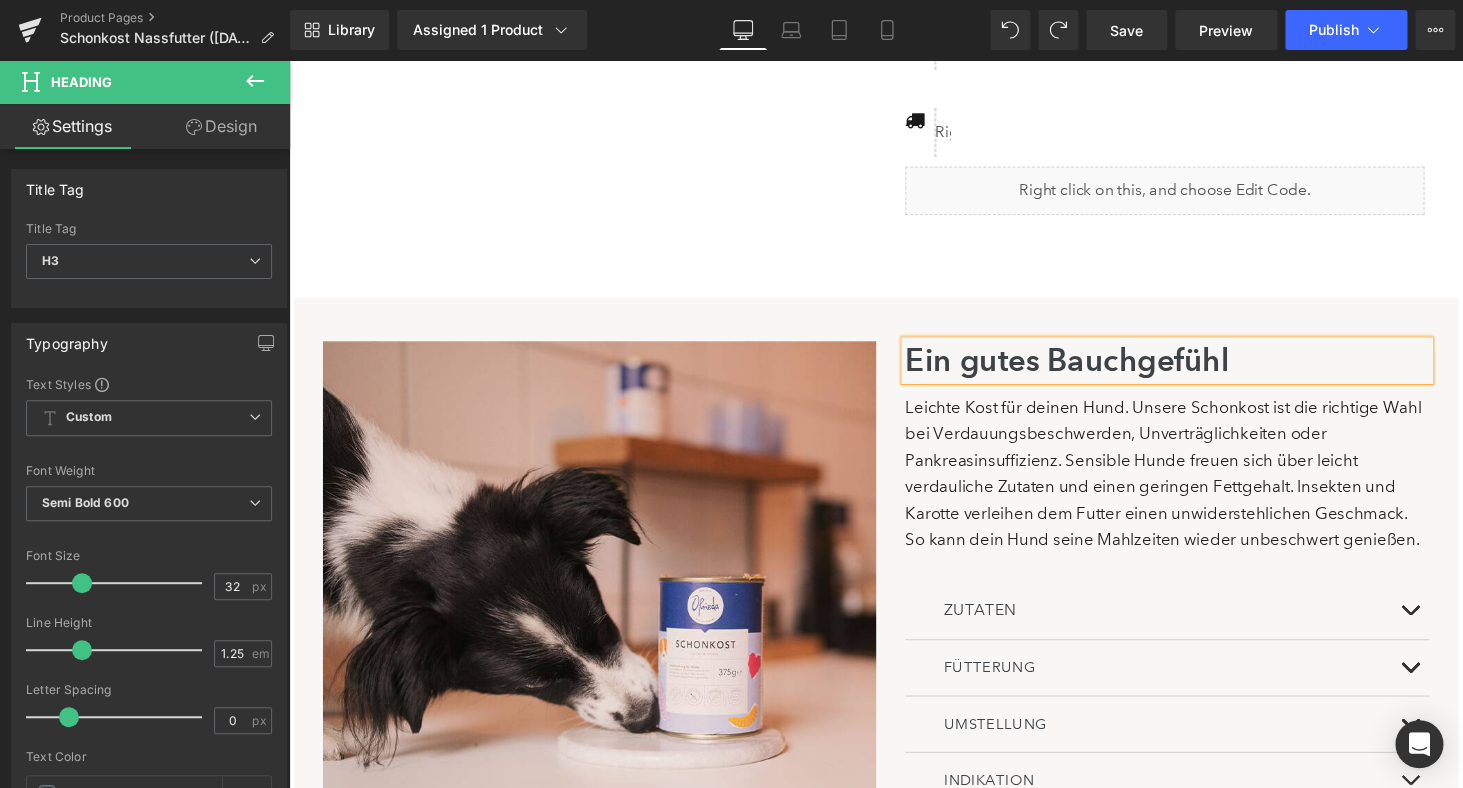 click on "Ein gutes Bauchgefühl" at bounding box center [1194, 370] 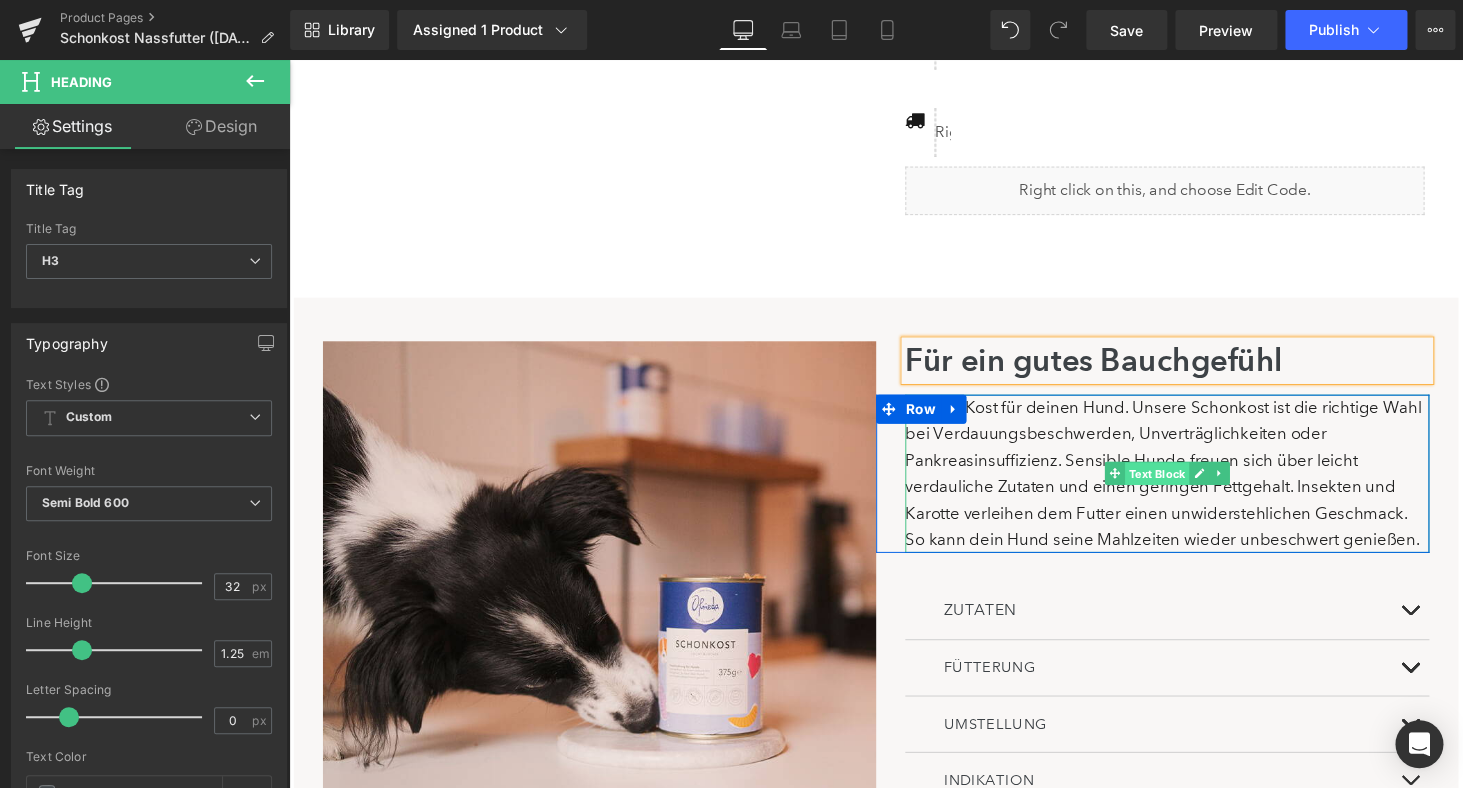 click on "Text Block" at bounding box center (1183, 487) 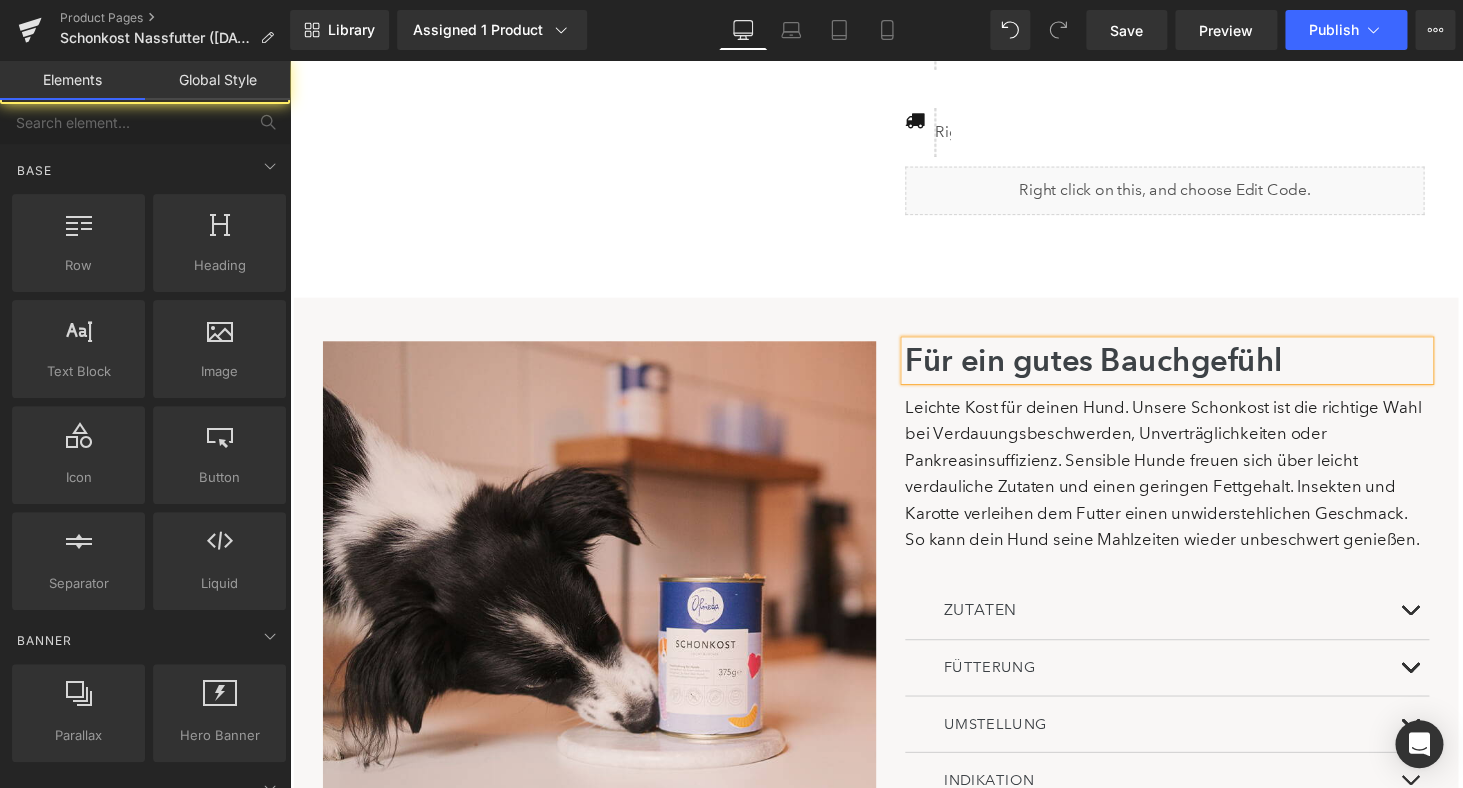 click on "(P) Image" at bounding box center (894, 584) 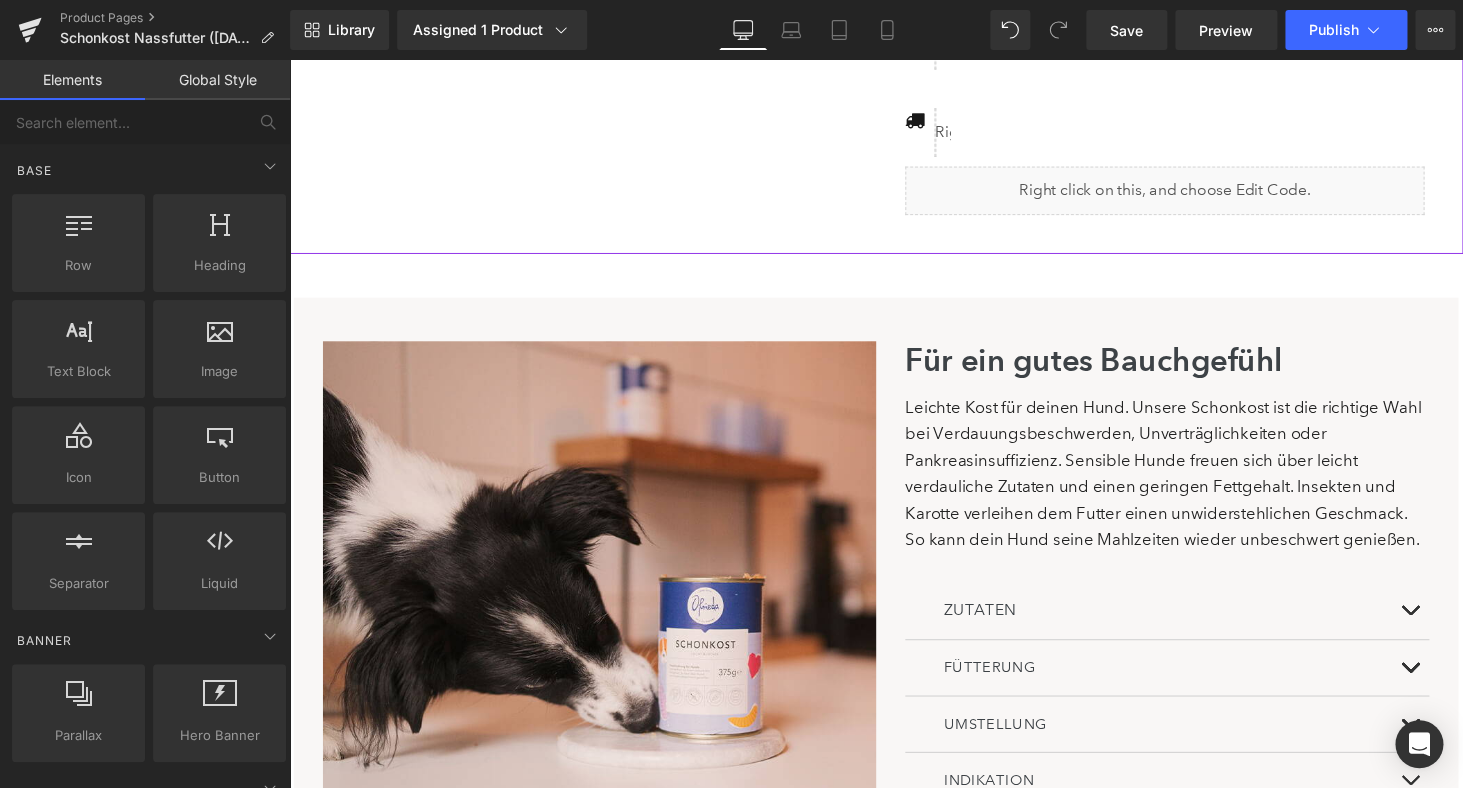 click on "(P) Image" at bounding box center (894, -324) 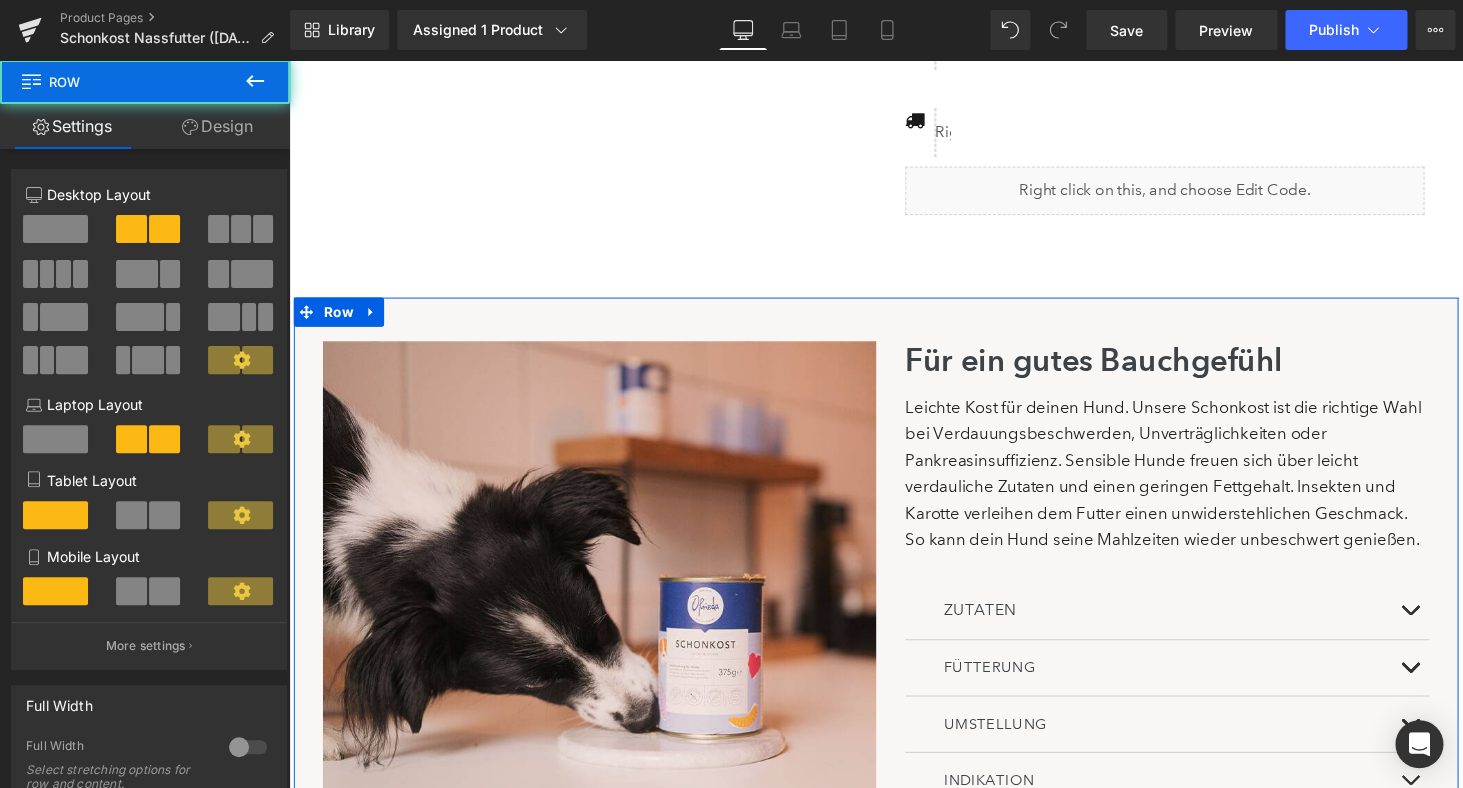 click on "Für ein gutes Bauchgefühl Heading         Leichte Kost für deinen Hund. Unsere Schonkost ist die richtige Wahl bei Verdauungsbeschwerden, Unverträglichkeiten oder Pankreasinsuffizienz. Sensible Hunde freuen sich über leicht verdauliche Zutaten und einen geringen Fettgehalt. Insekten und Karotte verleihen dem Futter einen unwiderstehlichen Geschmack. So kann dein Hund seine Mahlzeiten wieder unbeschwert genießen. Text Block         Row                         ZUTATEN Heading" at bounding box center (1179, 635) 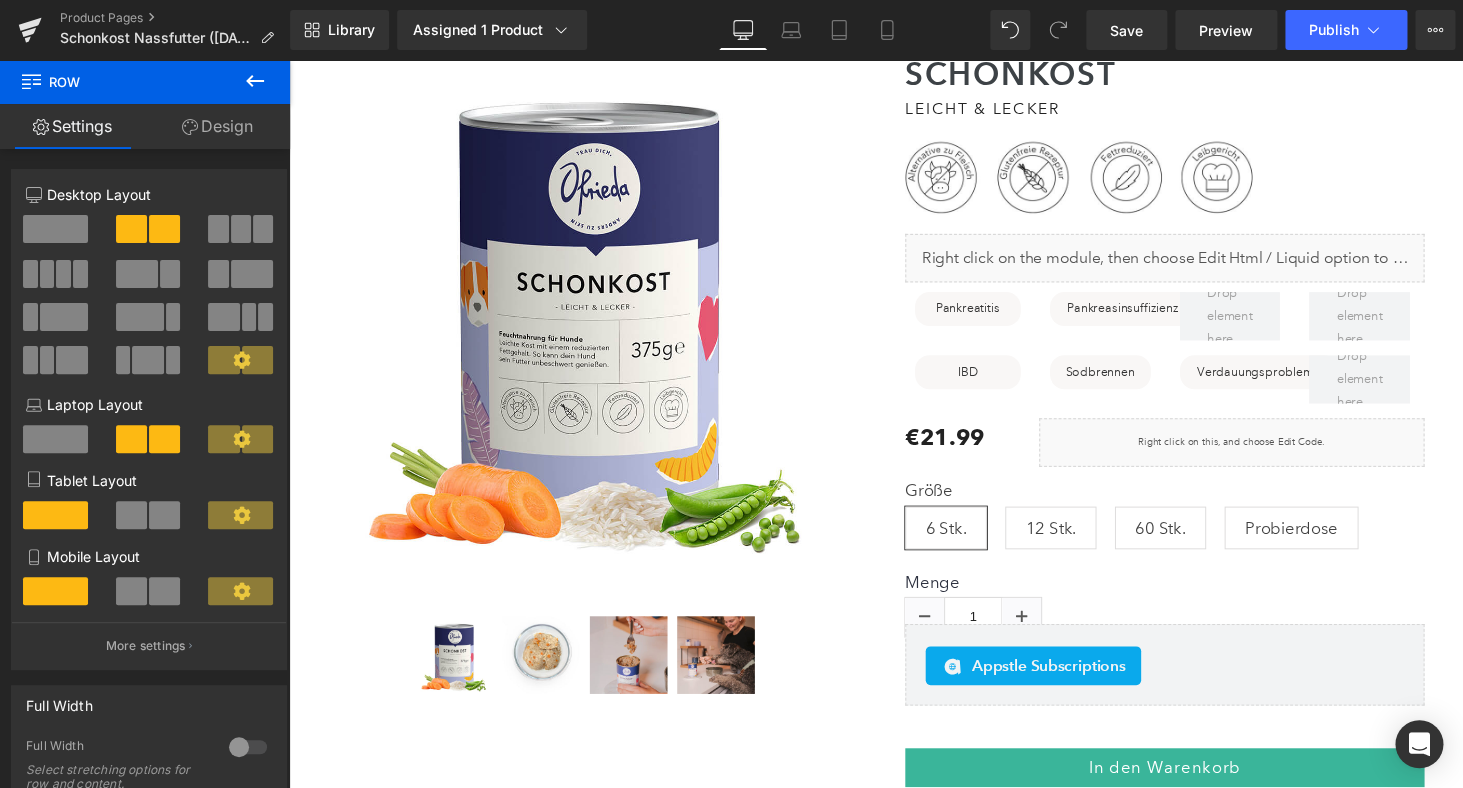 scroll, scrollTop: 154, scrollLeft: 0, axis: vertical 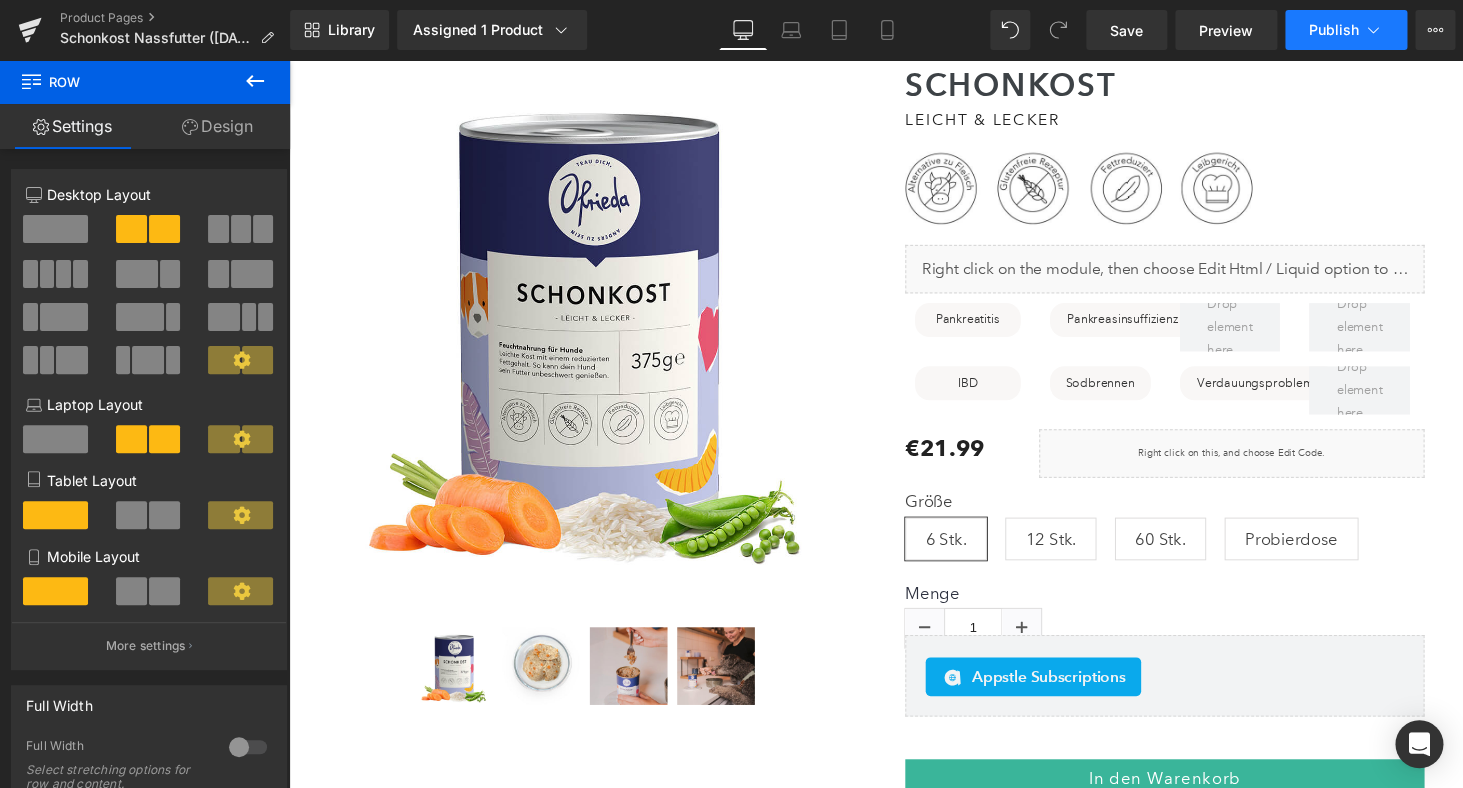 click 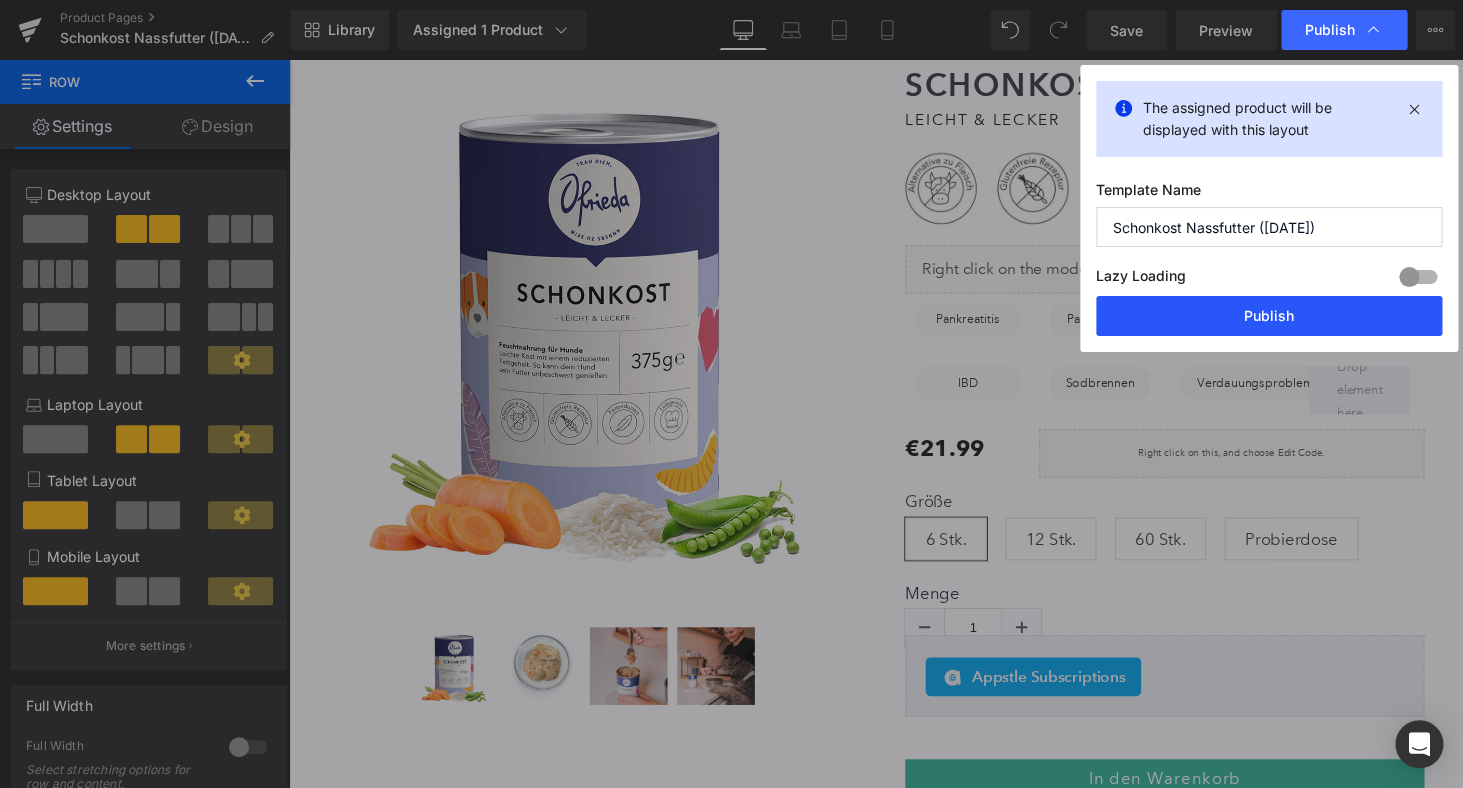 click on "Publish" at bounding box center (1269, 316) 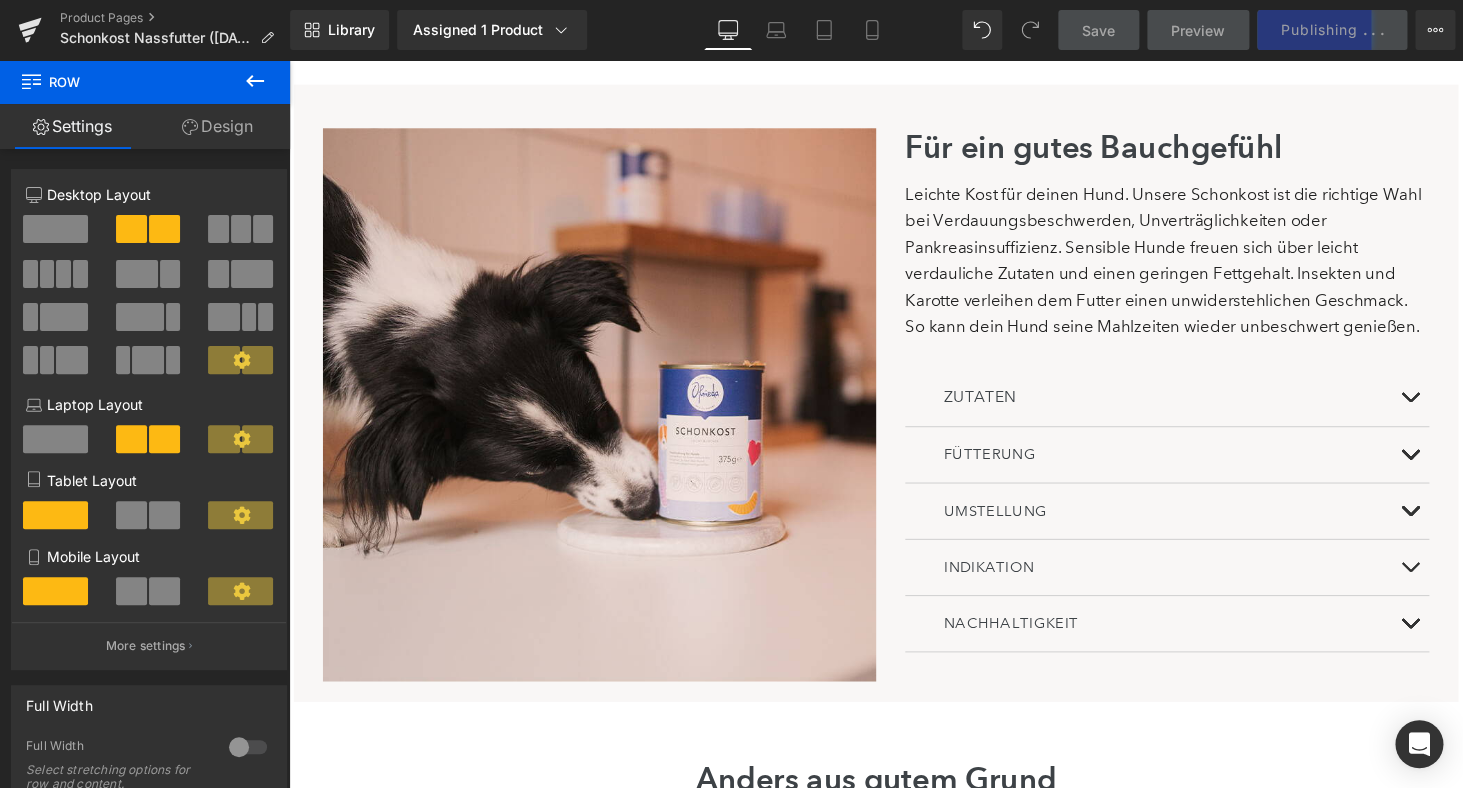 scroll, scrollTop: 1463, scrollLeft: 0, axis: vertical 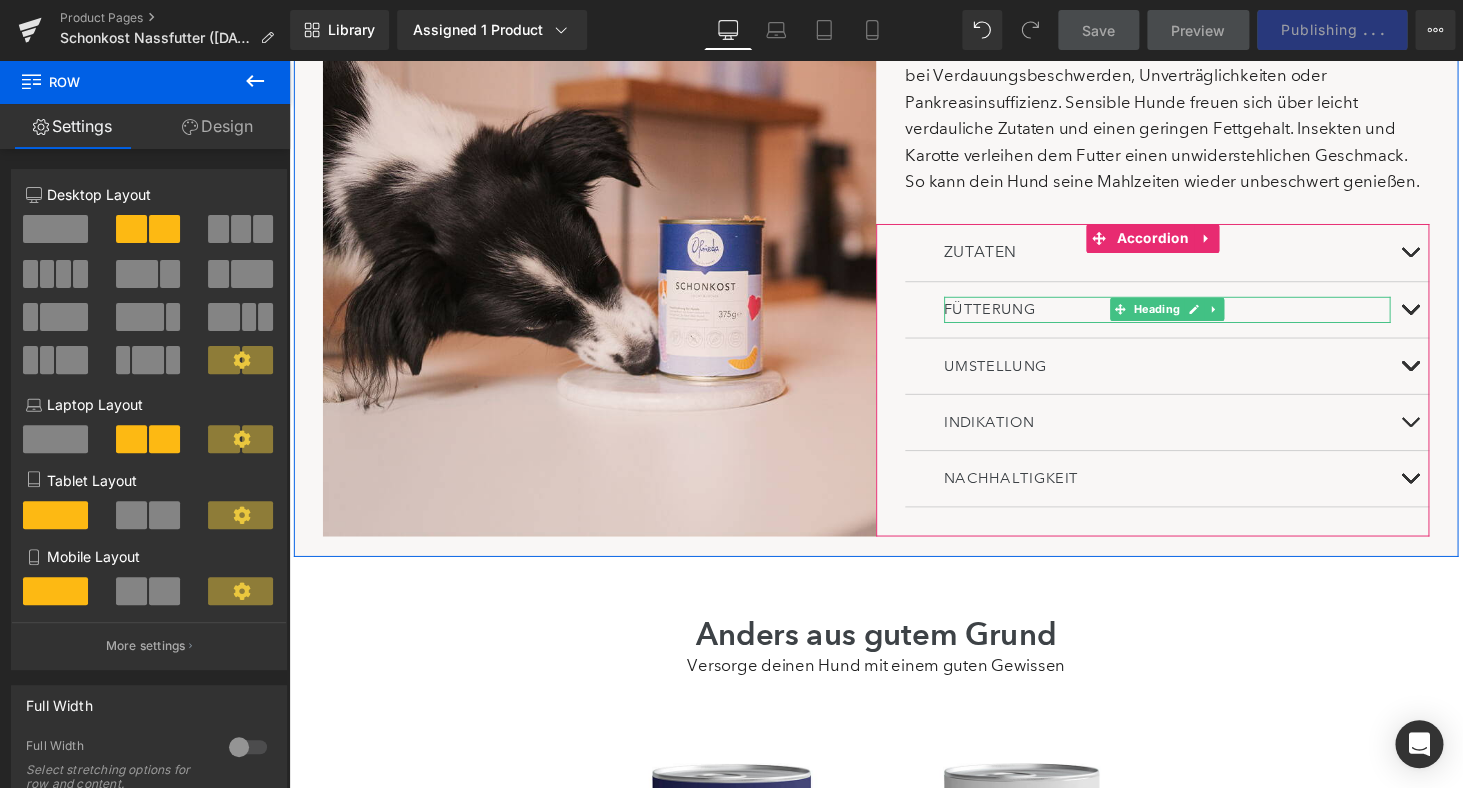 click on "FÜTTERUNG" at bounding box center (1011, 317) 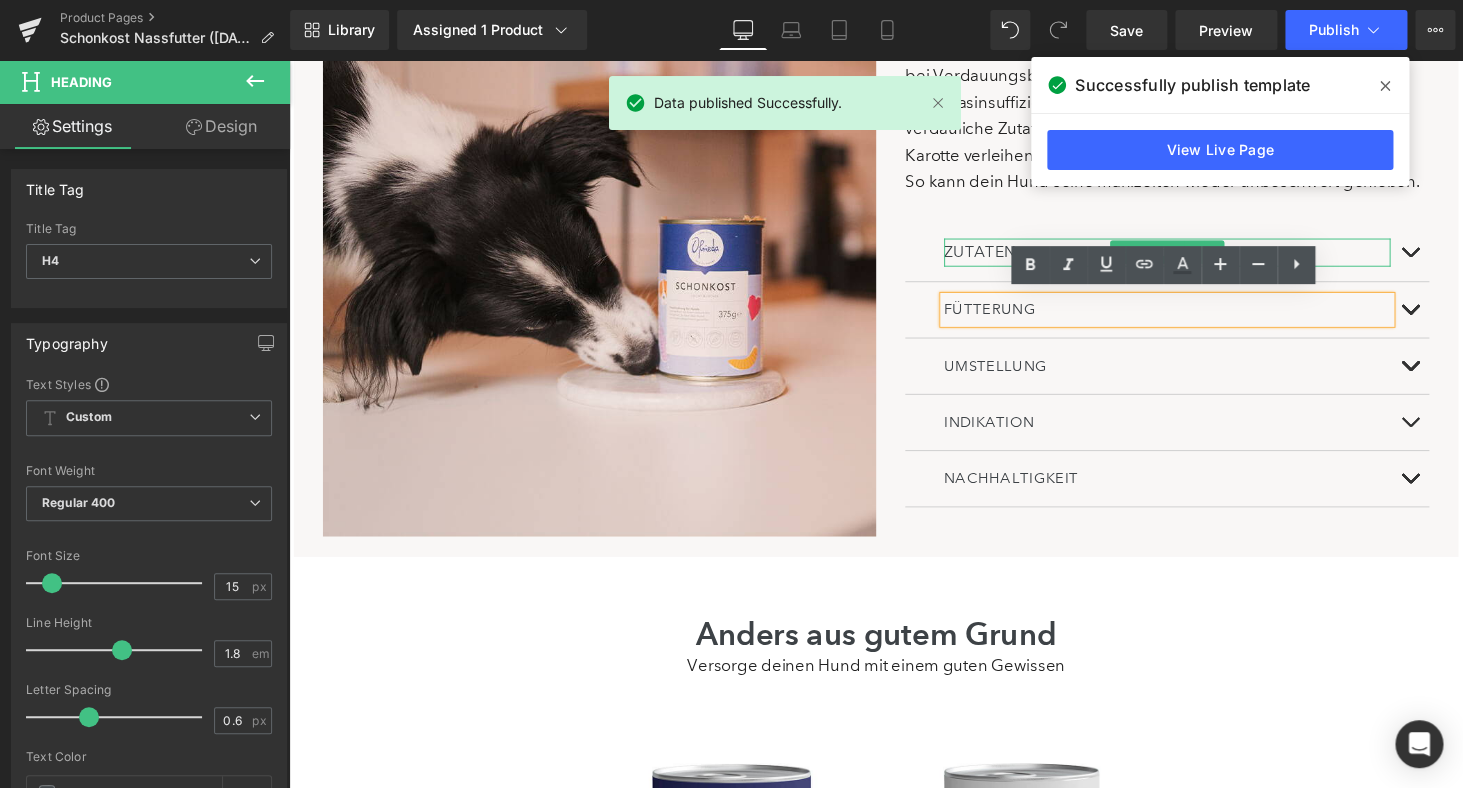 click on "ZUTATEN" at bounding box center [1194, 258] 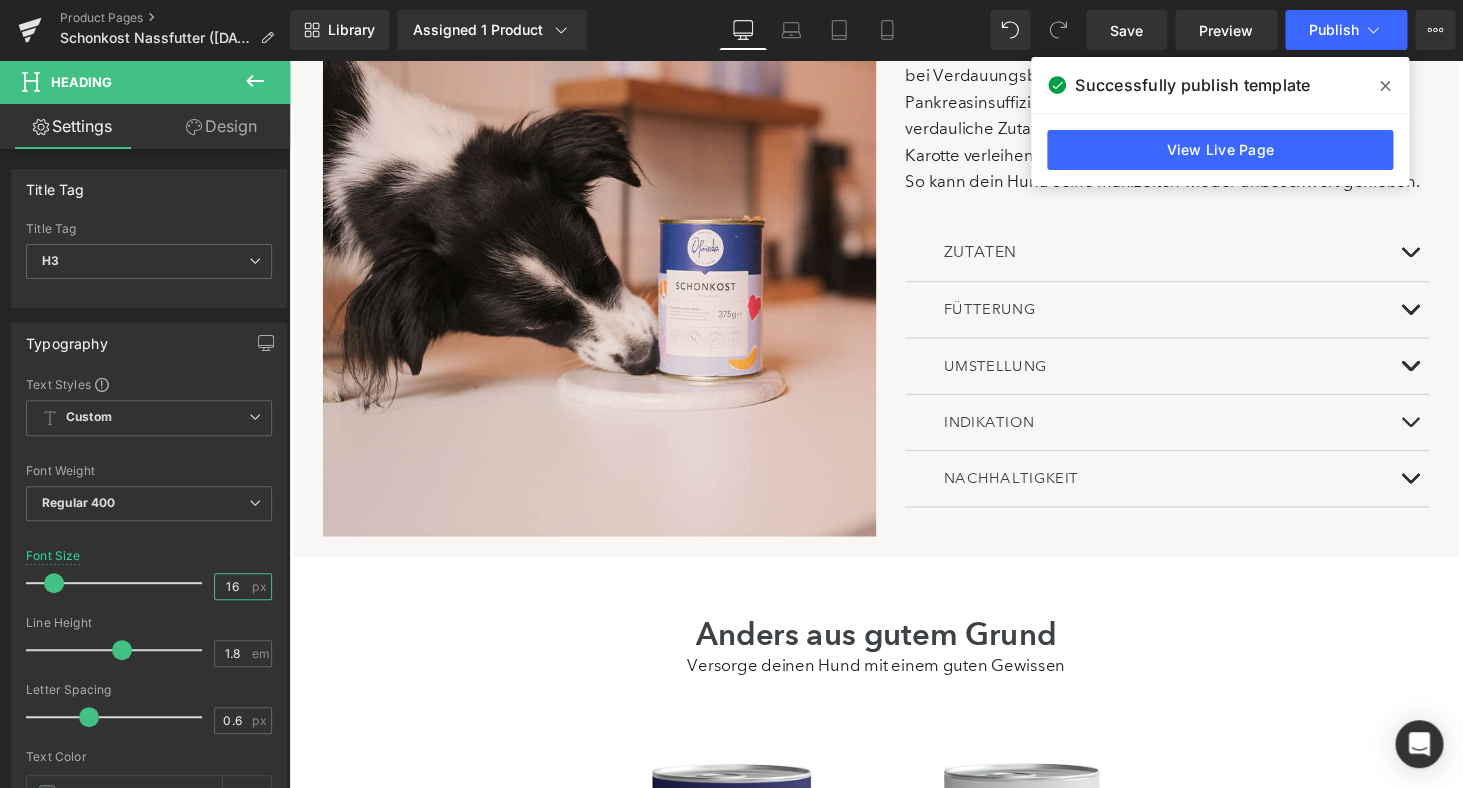 click on "16" at bounding box center [232, 586] 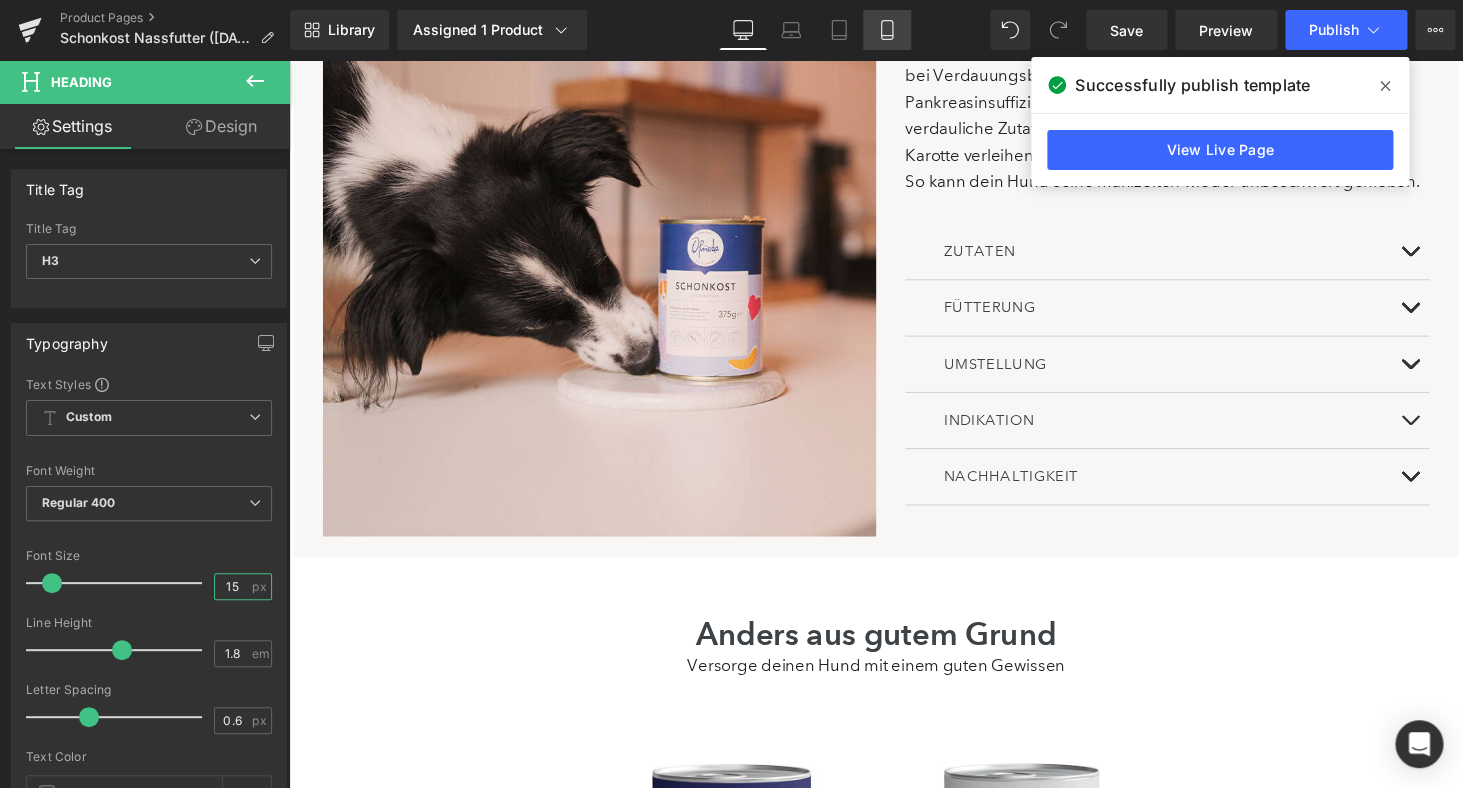 type on "15" 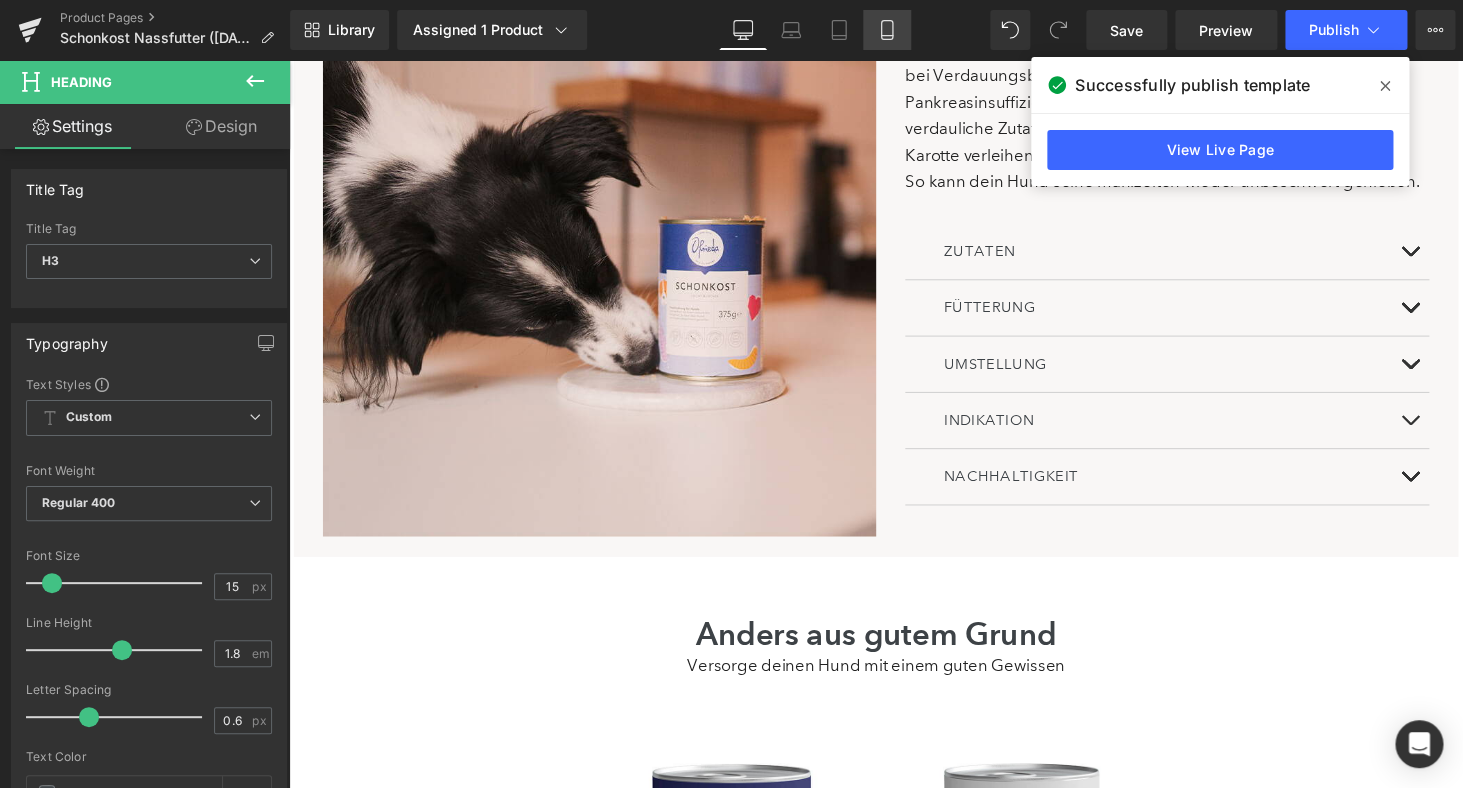 click 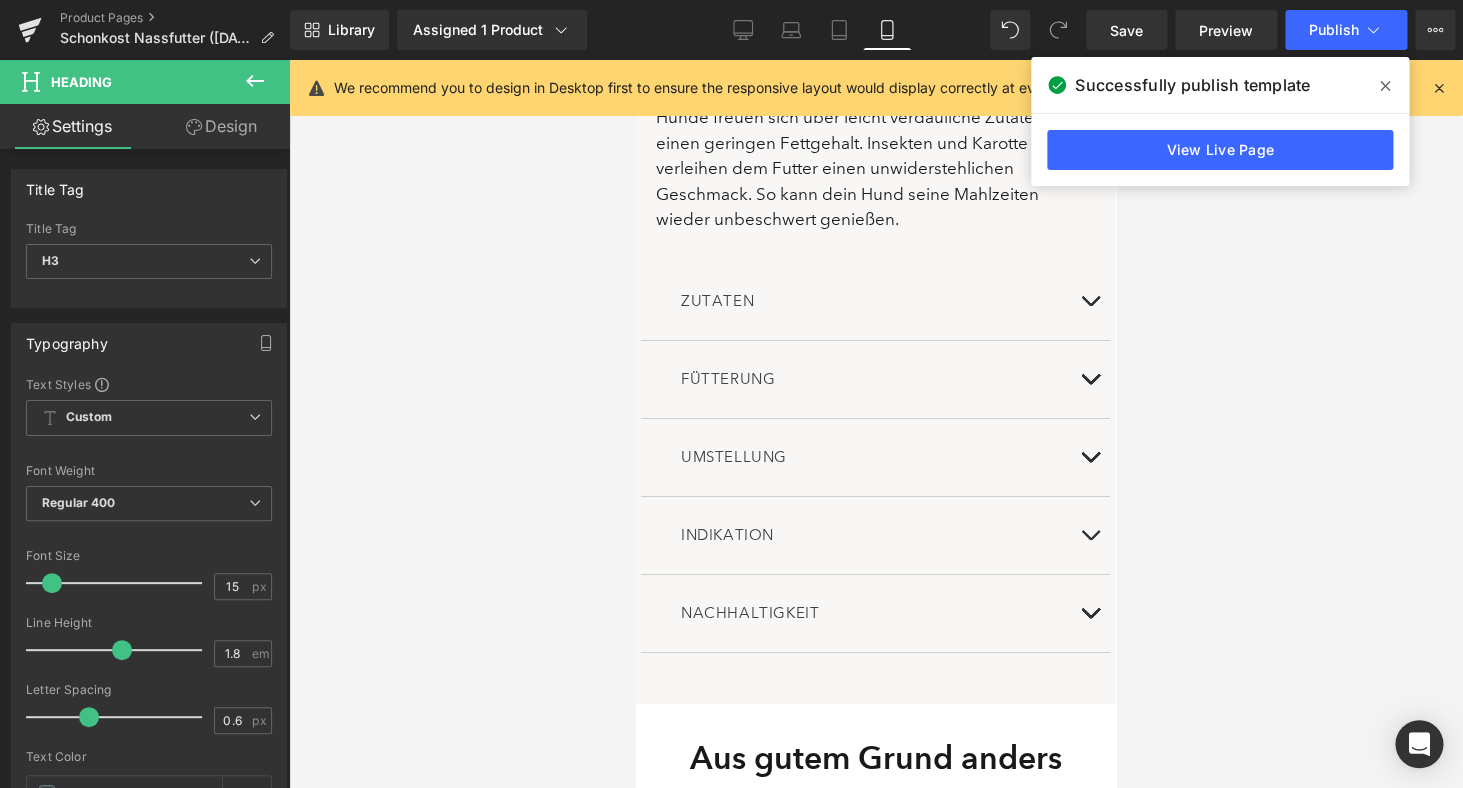 scroll, scrollTop: 2594, scrollLeft: 0, axis: vertical 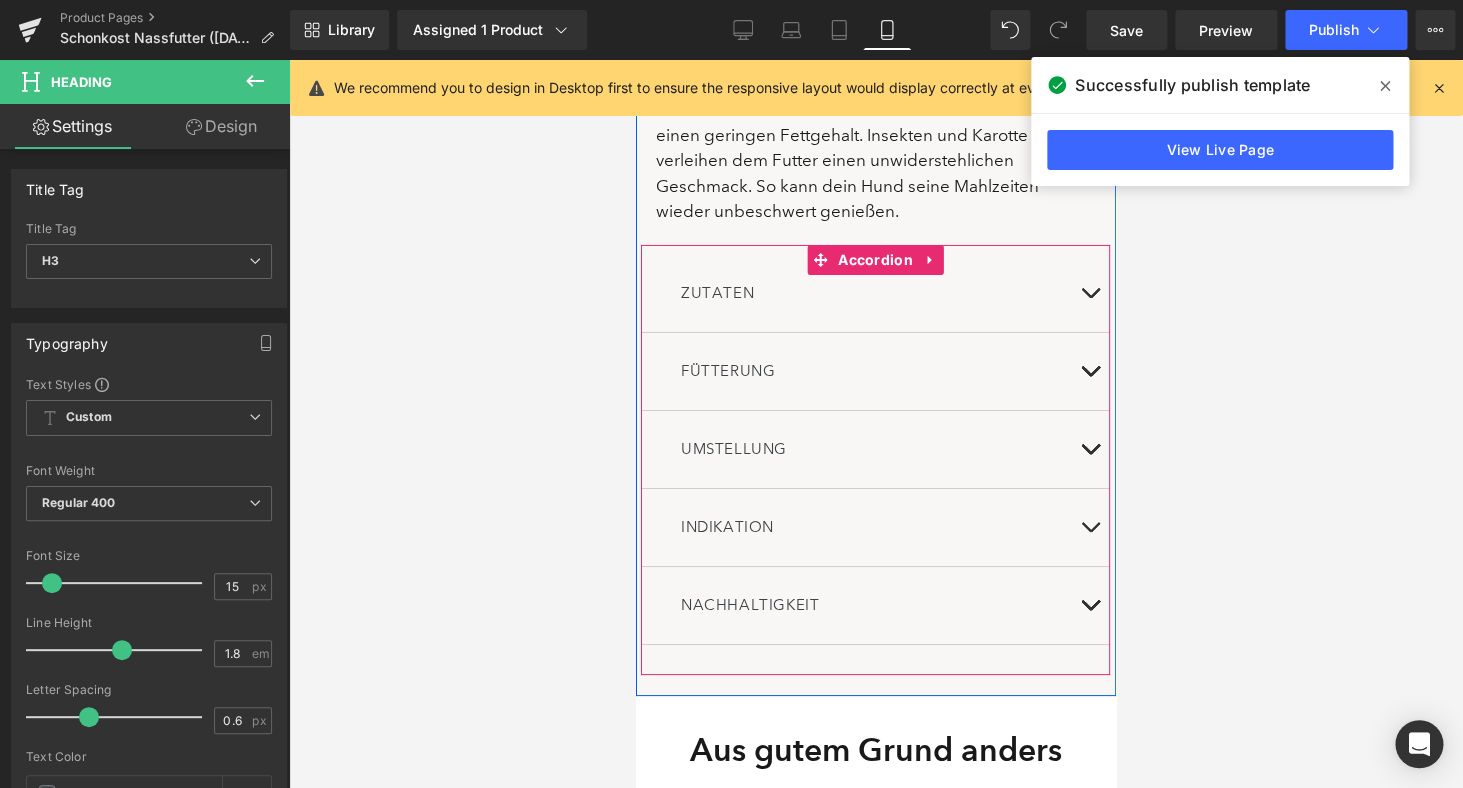 click at bounding box center (636, 60) 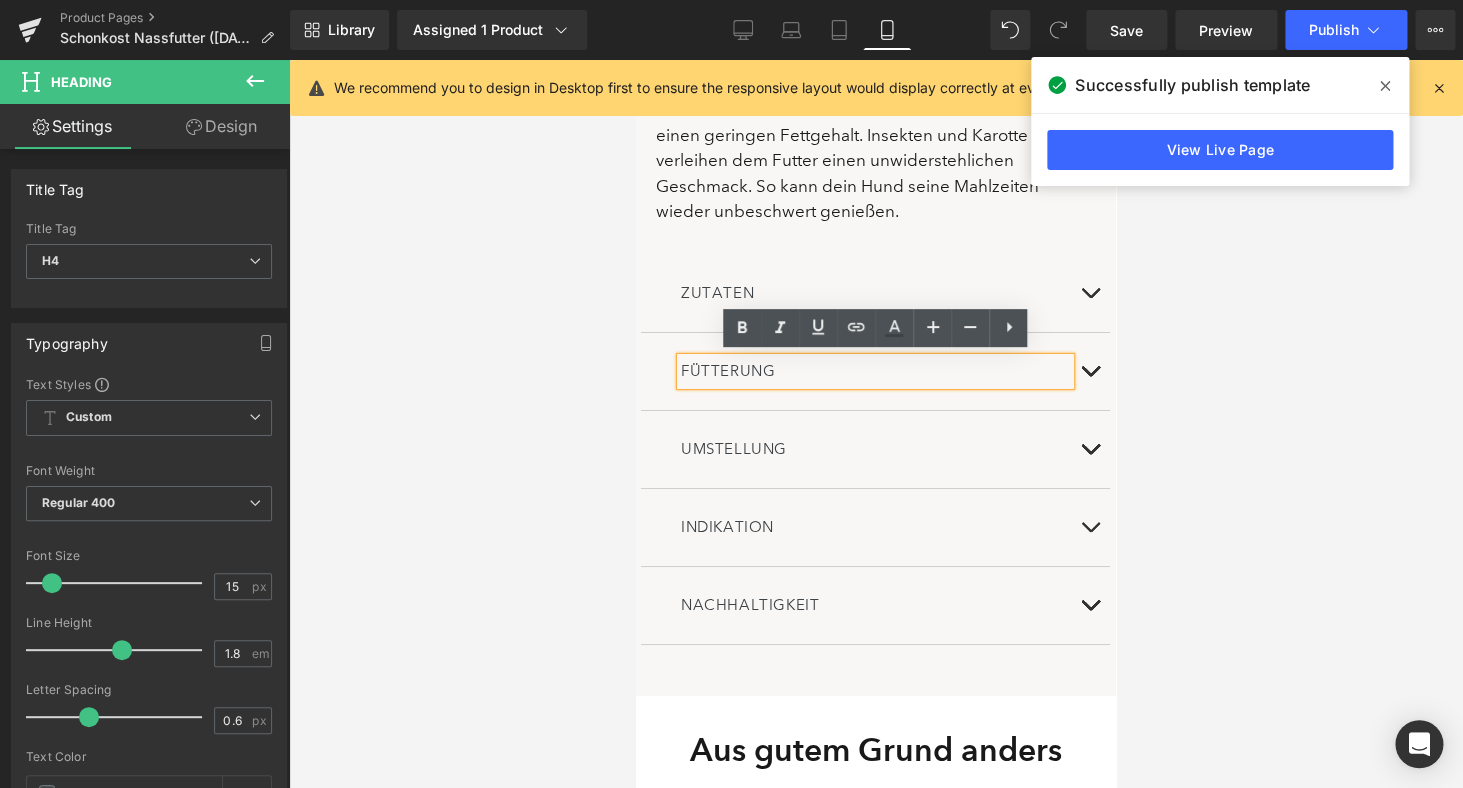 click on "ZUTATEN" at bounding box center (875, 293) 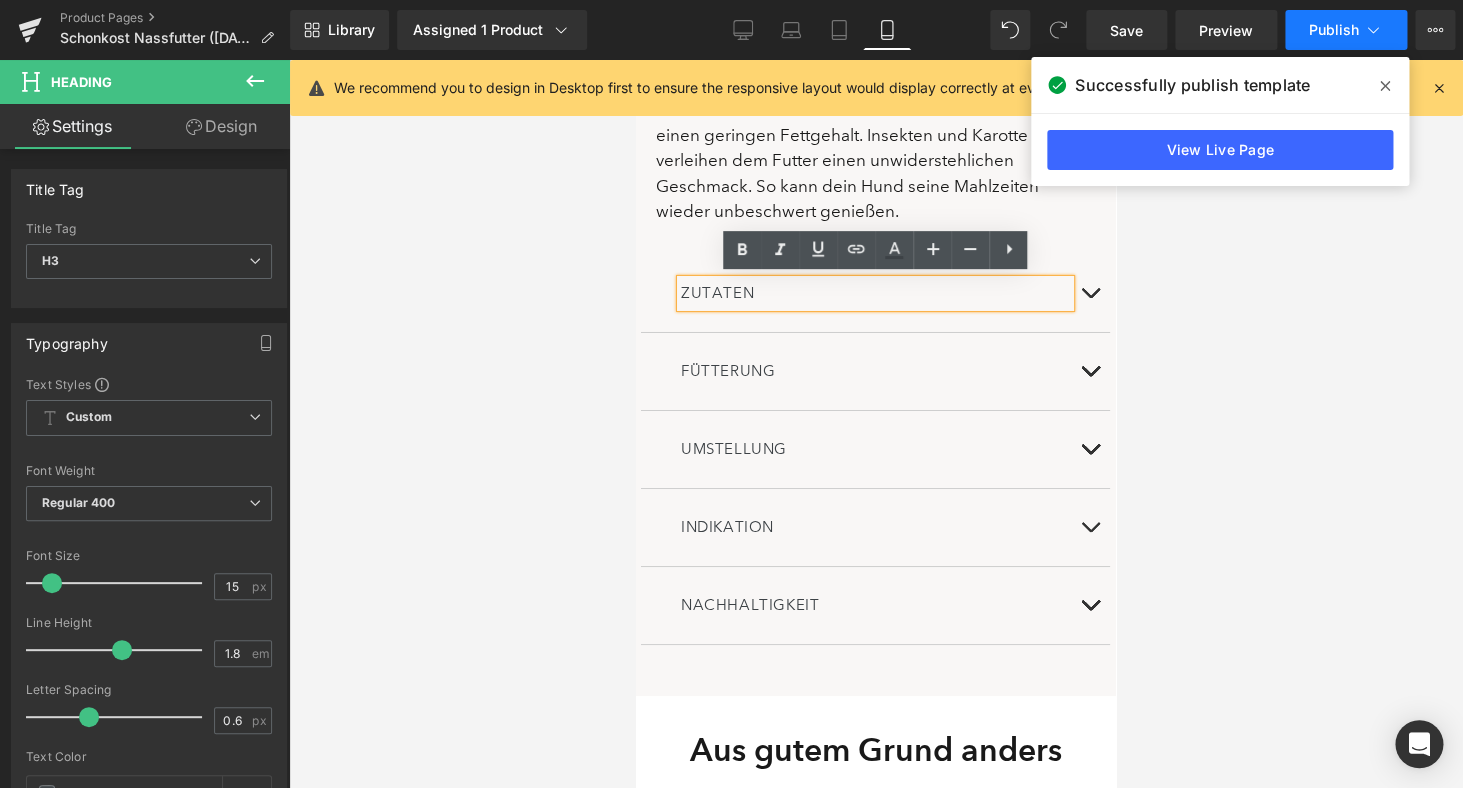 click on "Publish" at bounding box center (1334, 30) 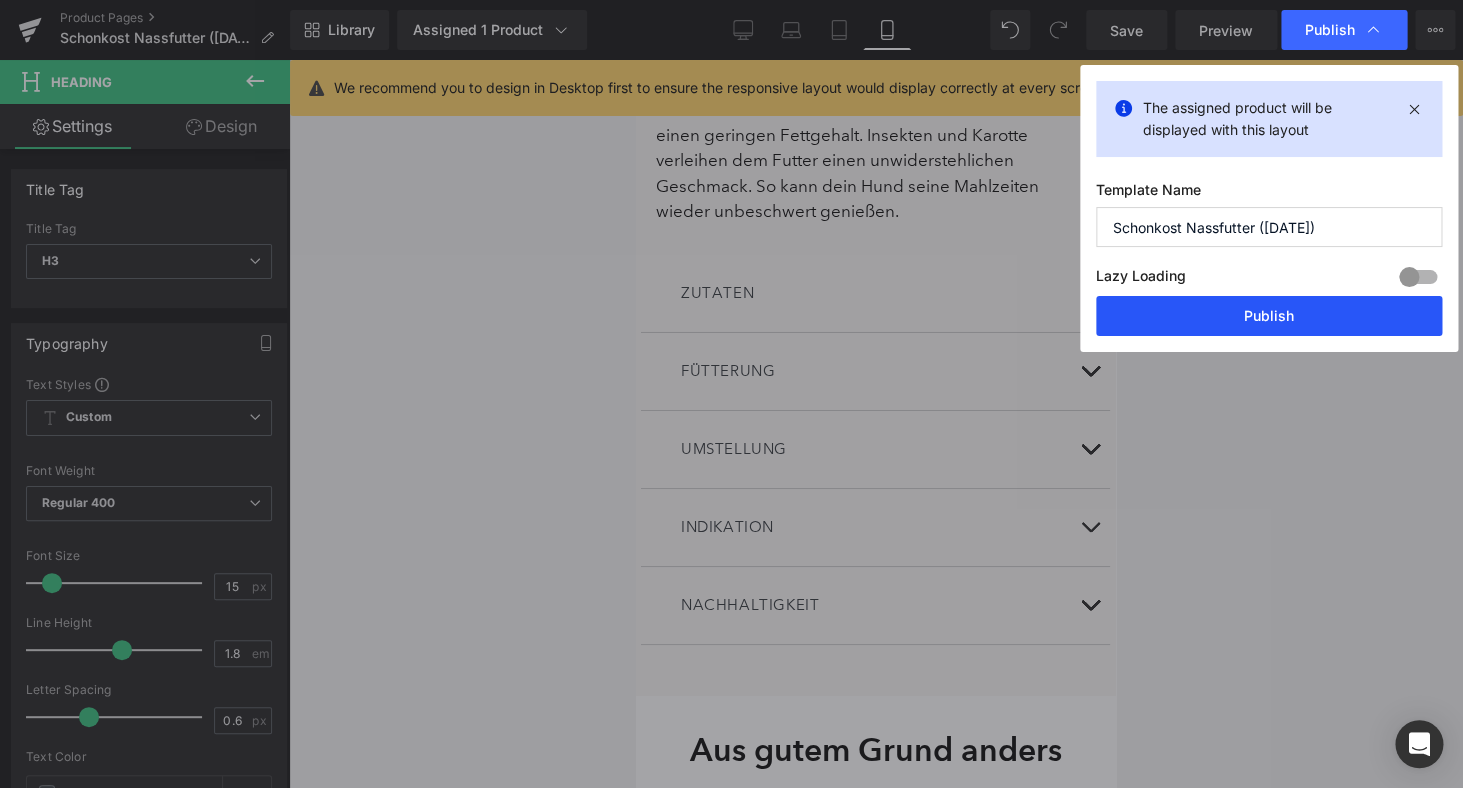 click on "Publish" at bounding box center (1269, 316) 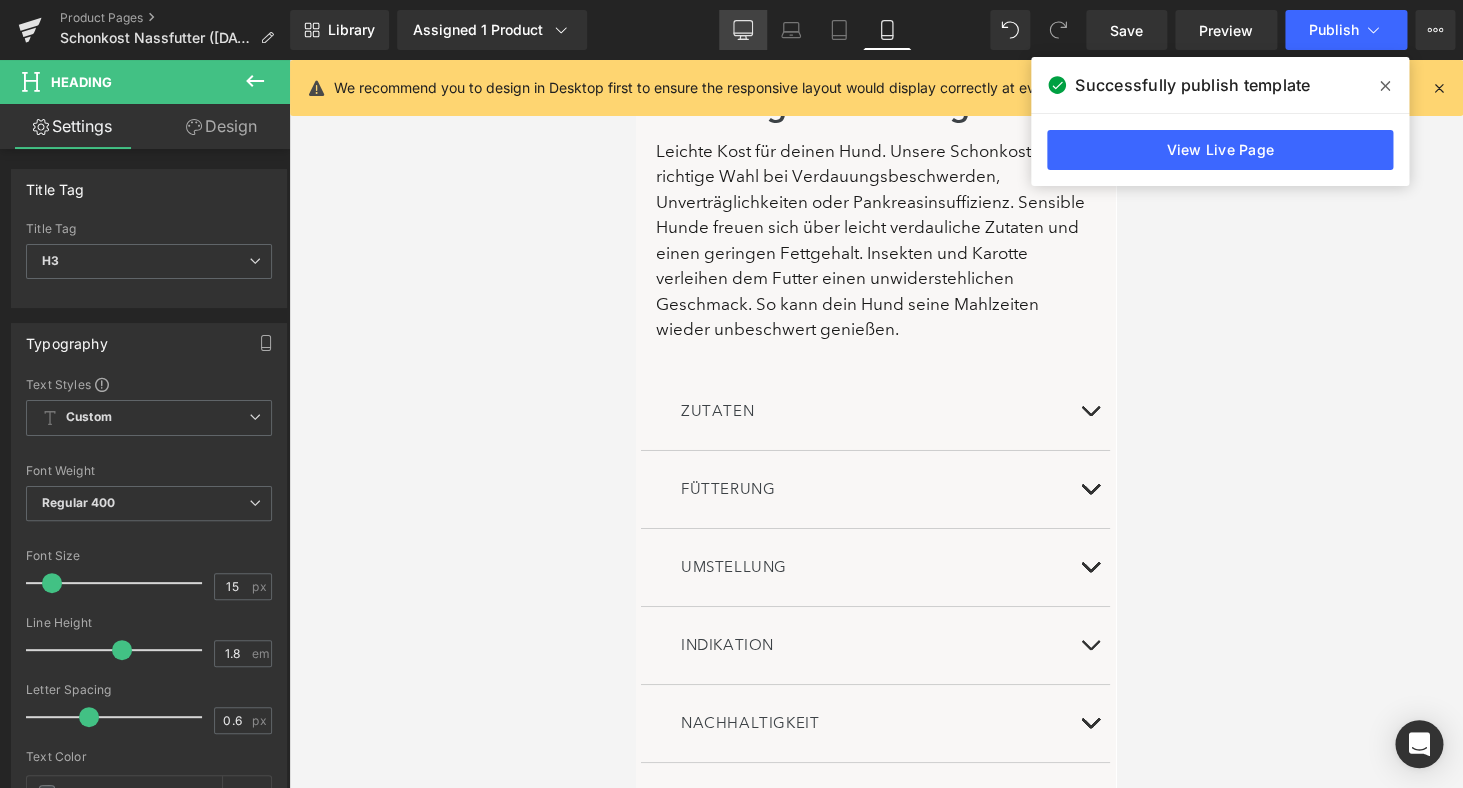 click 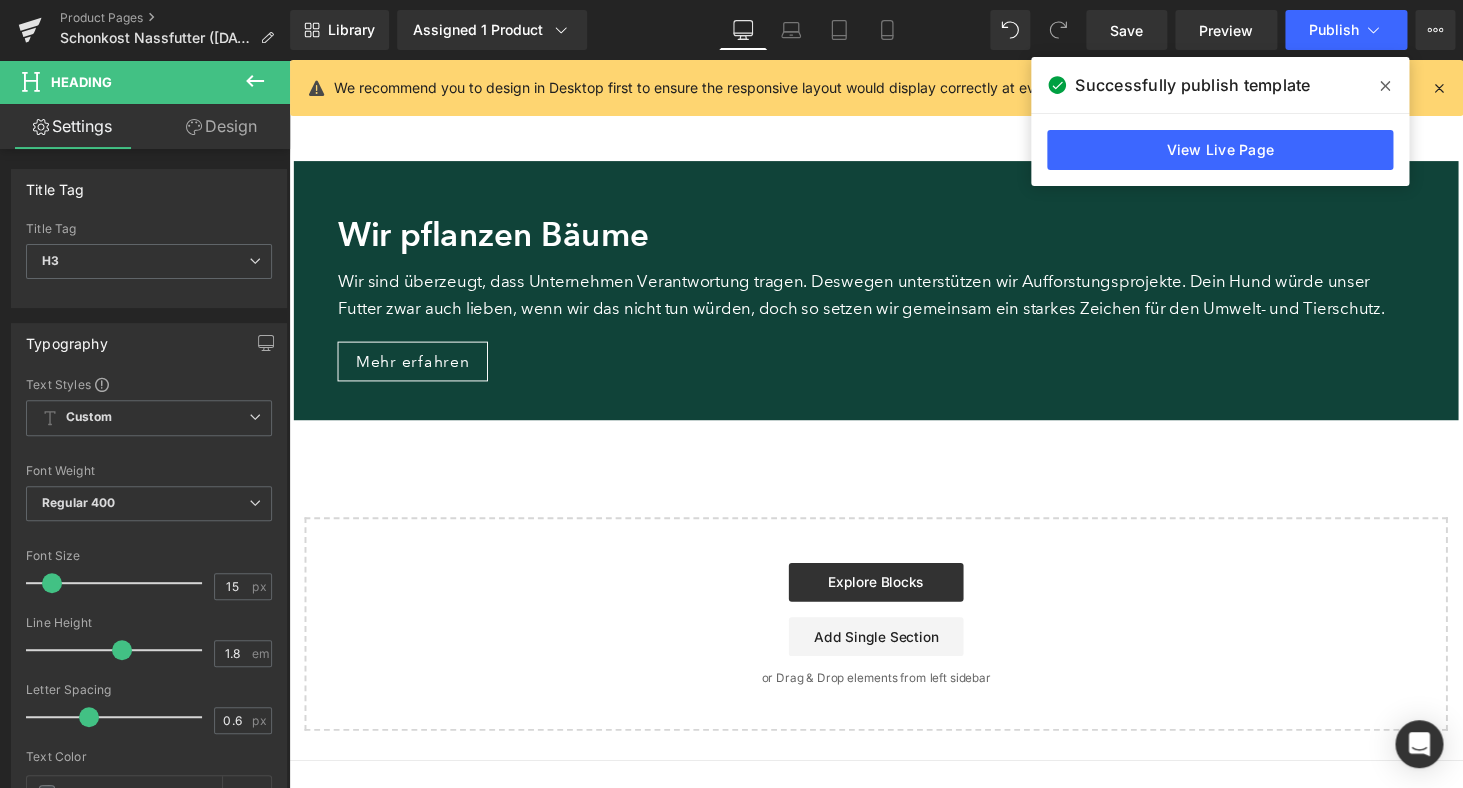 type on "100" 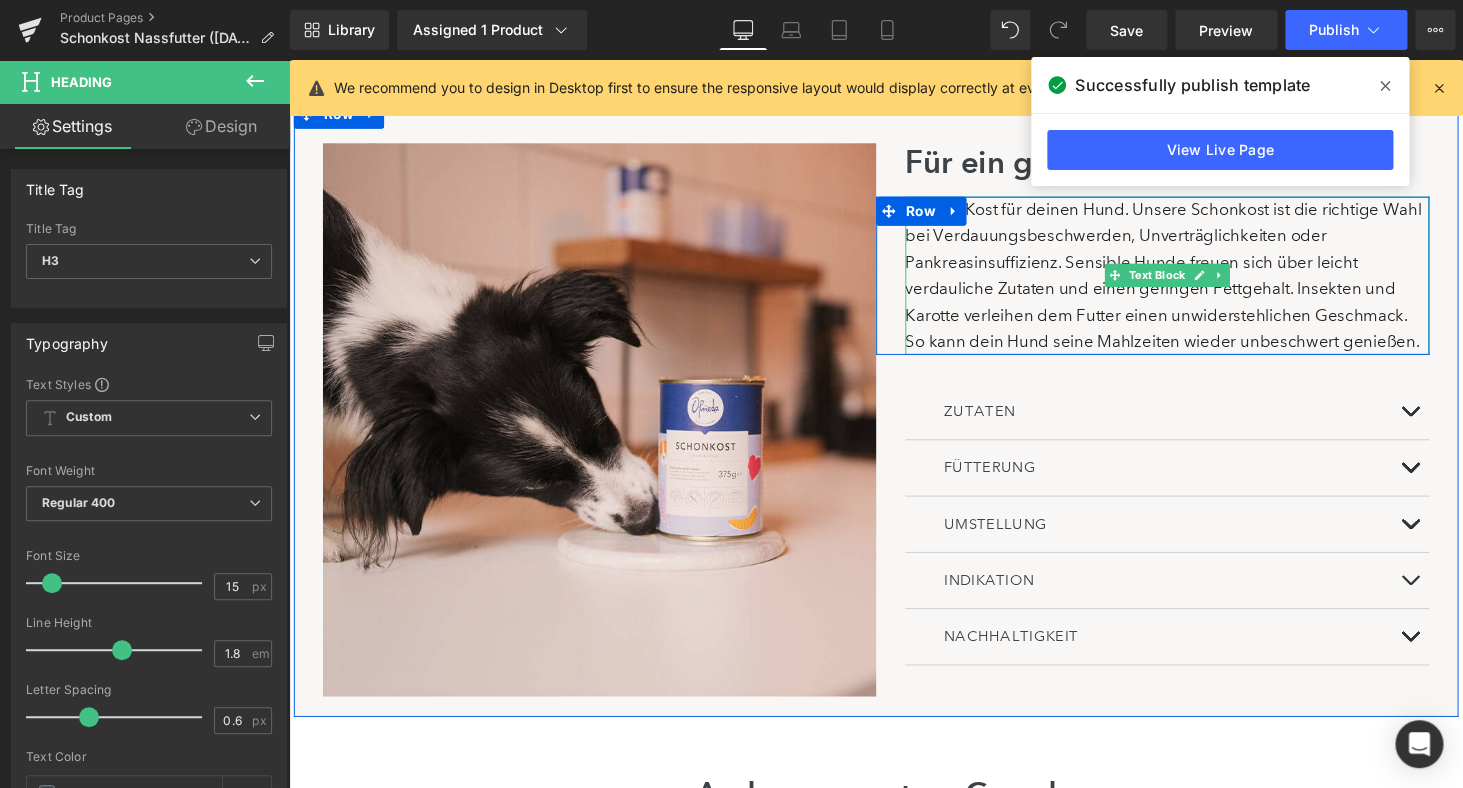 scroll, scrollTop: 1288, scrollLeft: 0, axis: vertical 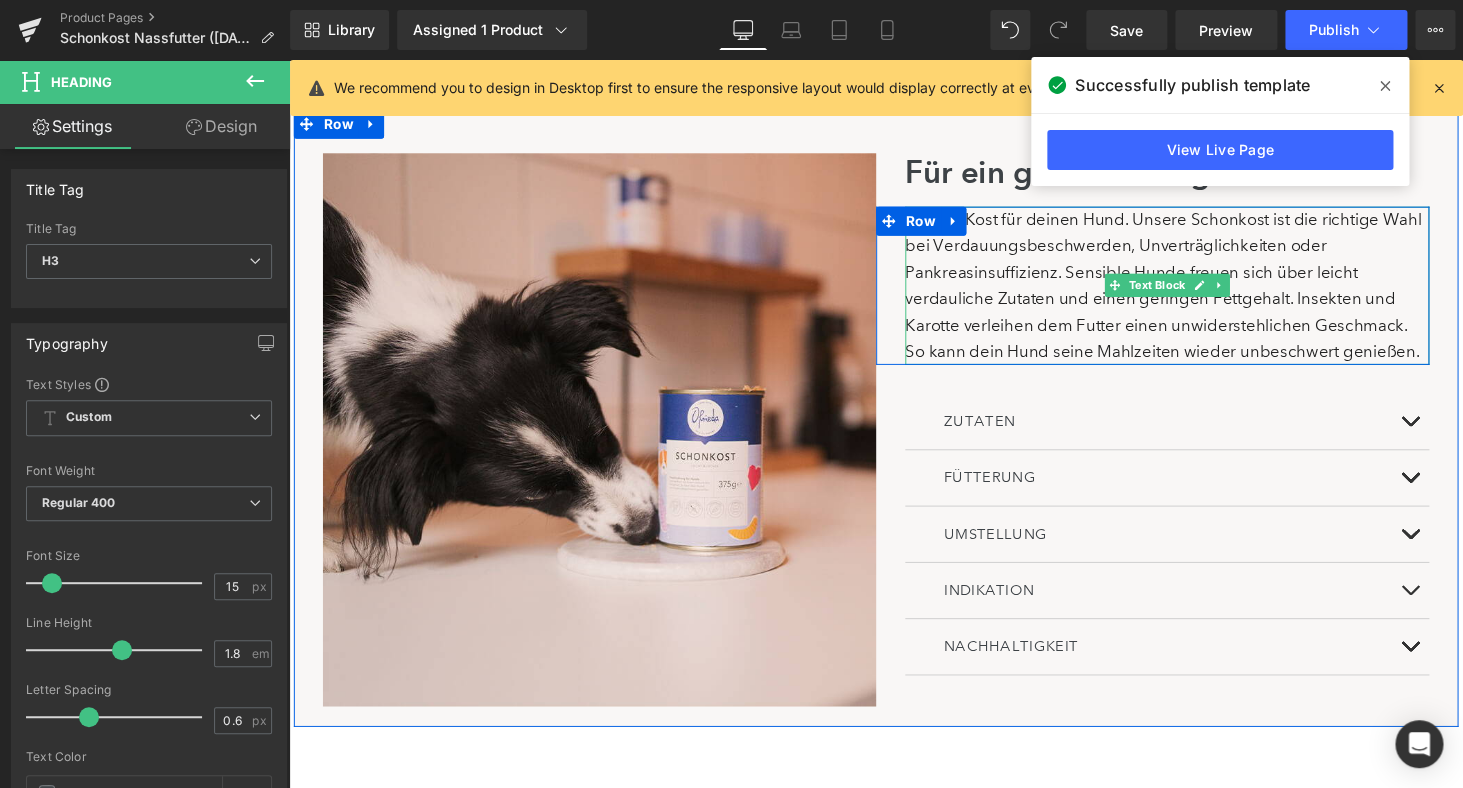 click on "Leichte Kost für deinen Hund. Unsere Schonkost ist die richtige Wahl bei Verdauungsbeschwerden, Unverträglichkeiten oder Pankreasinsuffizienz. Sensible Hunde freuen sich über leicht verdauliche Zutaten und einen geringen Fettgehalt. Insekten und Karotte verleihen dem Futter einen unwiderstehlichen Geschmack. So kann dein Hund seine Mahlzeiten wieder unbeschwert genießen." at bounding box center [1194, 292] 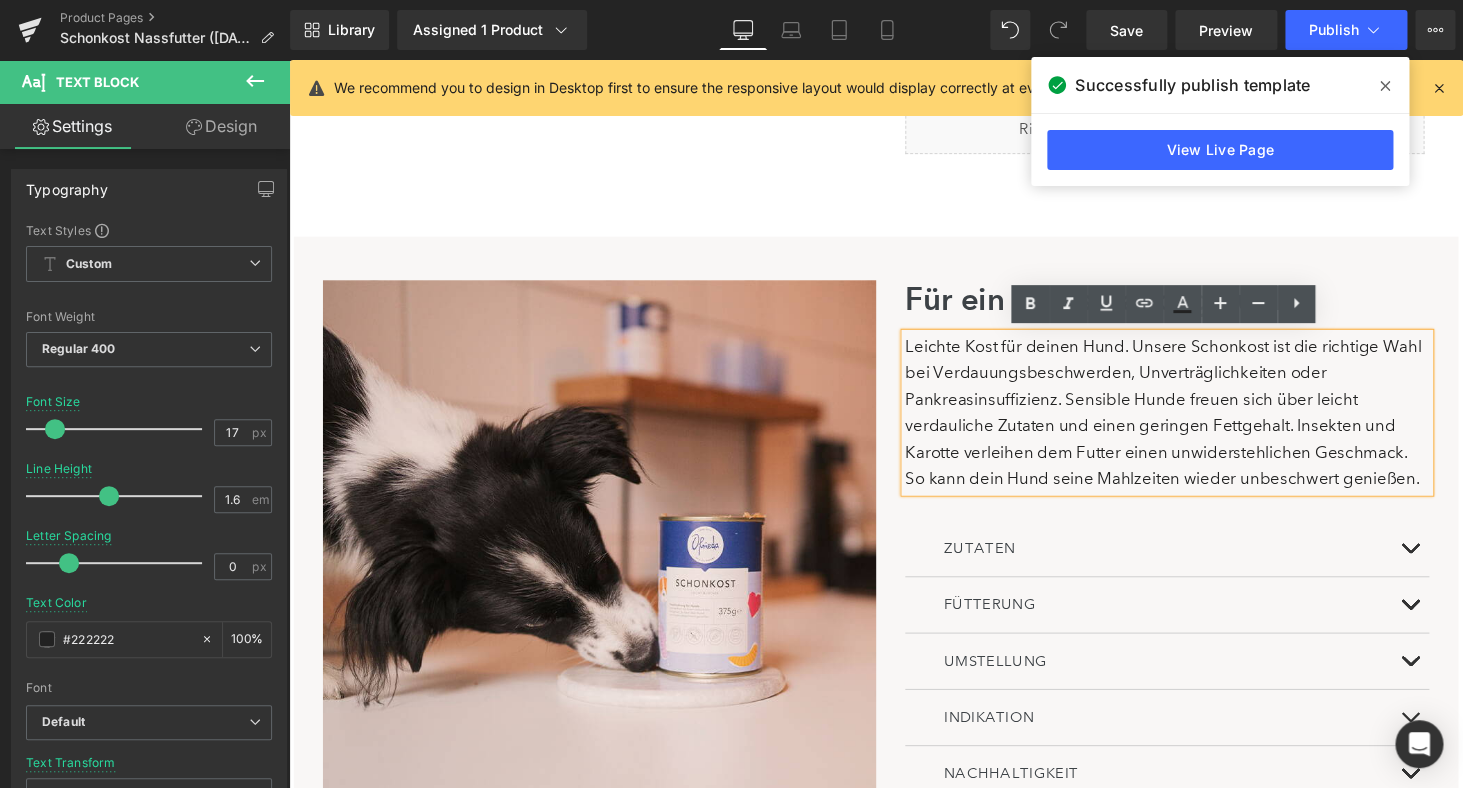 scroll, scrollTop: 1151, scrollLeft: 0, axis: vertical 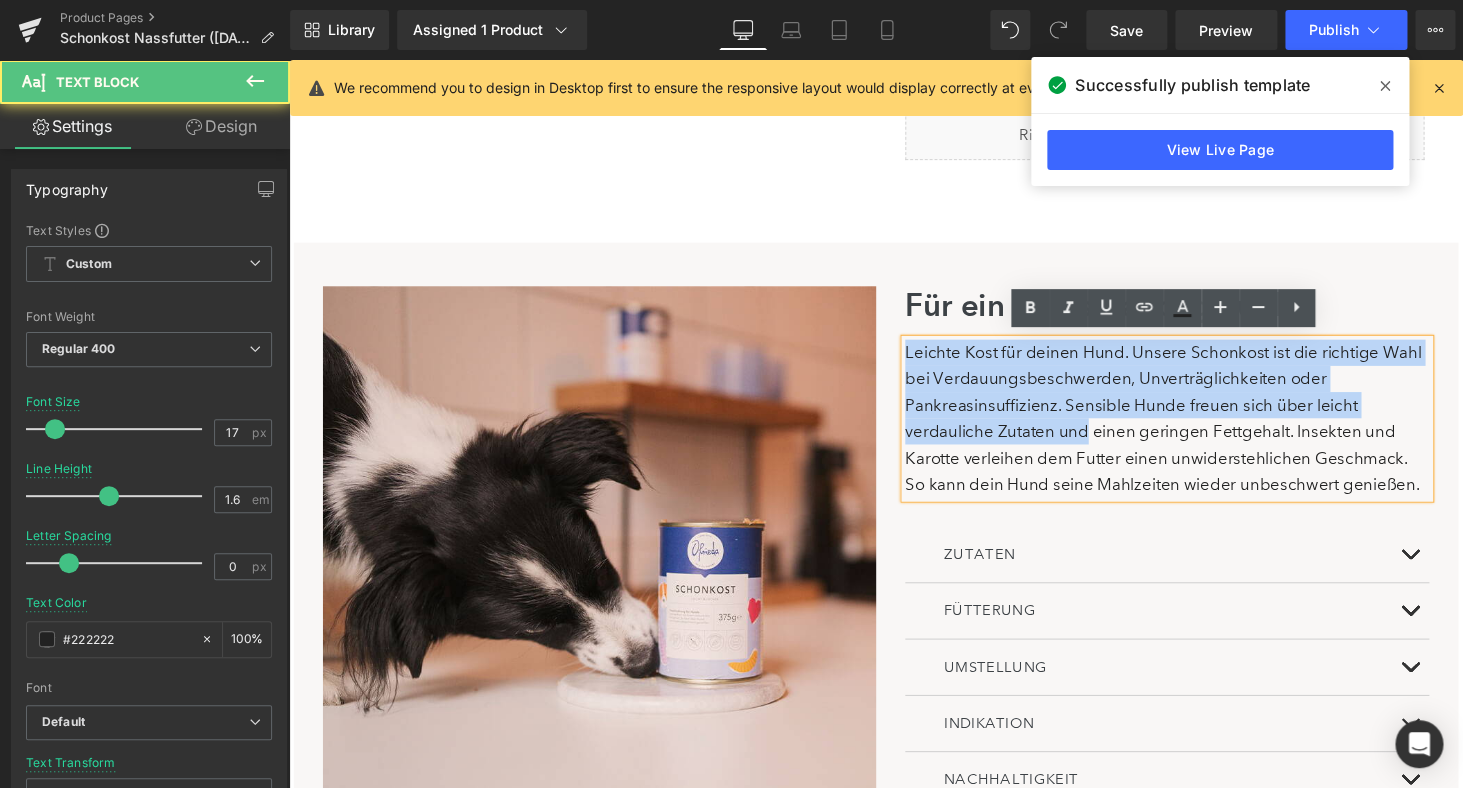 drag, startPoint x: 925, startPoint y: 359, endPoint x: 1114, endPoint y: 438, distance: 204.84628 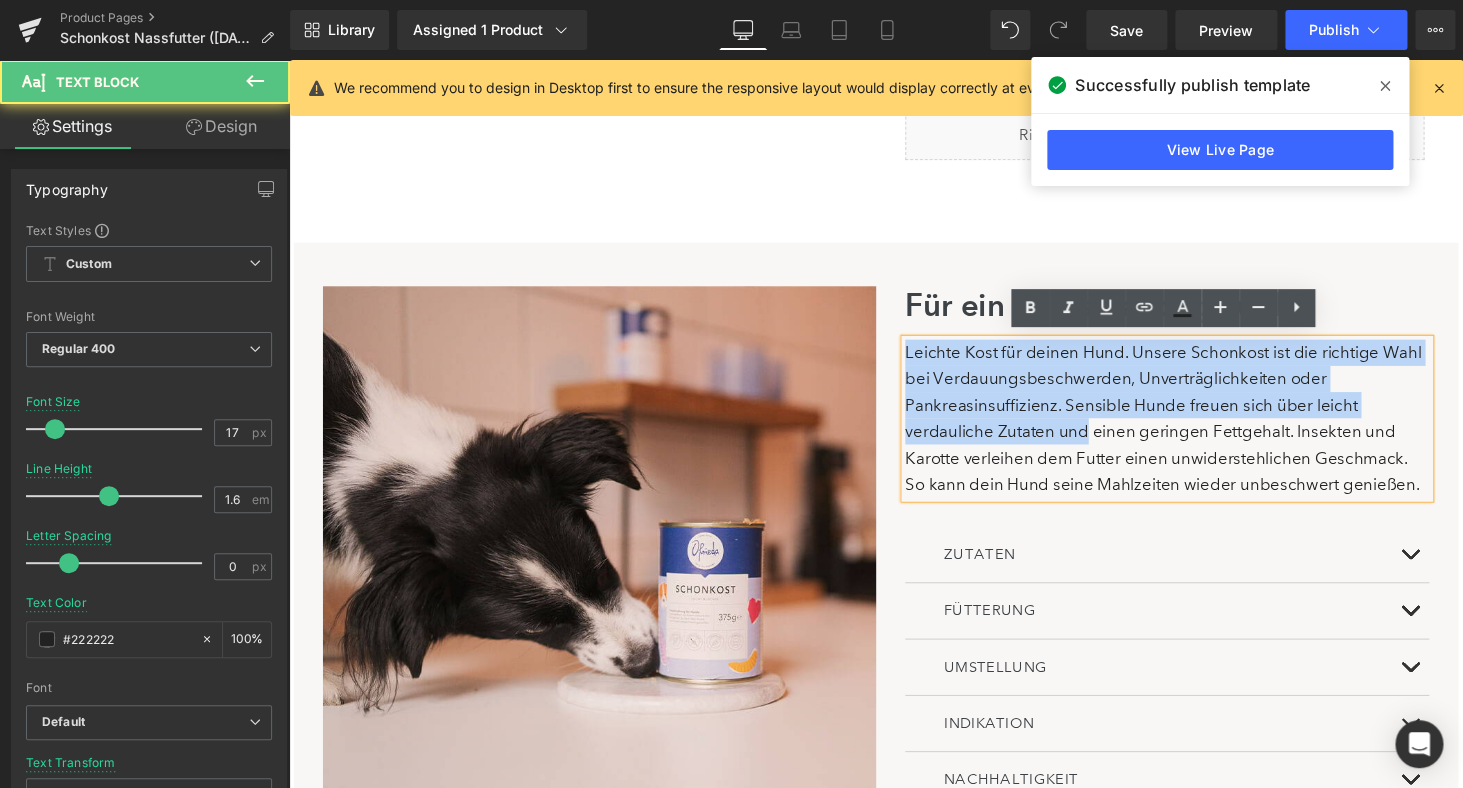 click on "Leichte Kost für deinen Hund. Unsere Schonkost ist die richtige Wahl bei Verdauungsbeschwerden, Unverträglichkeiten oder Pankreasinsuffizienz. Sensible Hunde freuen sich über leicht verdauliche Zutaten und einen geringen Fettgehalt. Insekten und Karotte verleihen dem Futter einen unwiderstehlichen Geschmack. So kann dein Hund seine Mahlzeiten wieder unbeschwert genießen." at bounding box center (1194, 429) 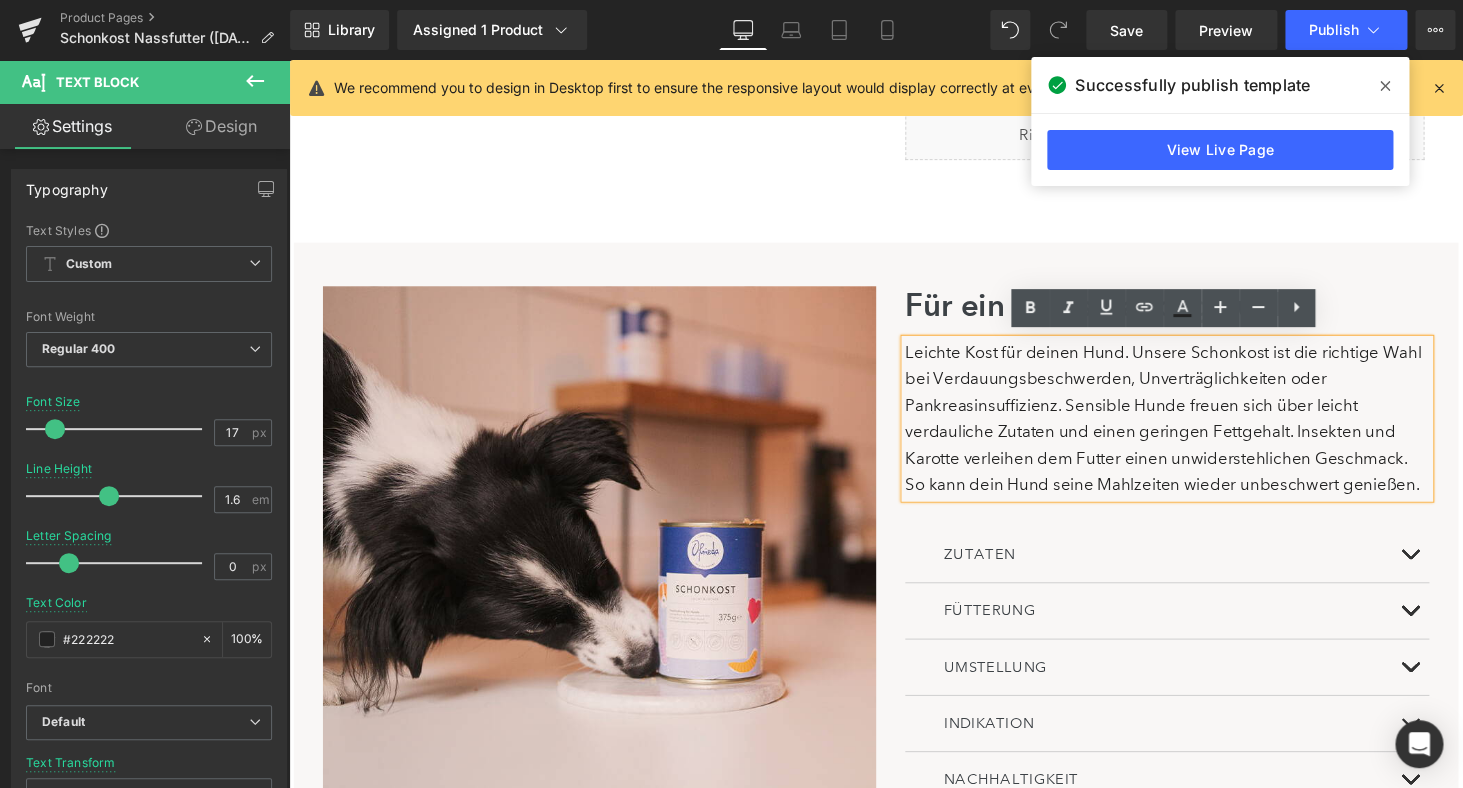click on "Leichte Kost für deinen Hund. Unsere Schonkost ist die richtige Wahl bei Verdauungsbeschwerden, Unverträglichkeiten oder Pankreasinsuffizienz. Sensible Hunde freuen sich über leicht verdauliche Zutaten und einen geringen Fettgehalt. Insekten und Karotte verleihen dem Futter einen unwiderstehlichen Geschmack. So kann dein Hund seine Mahlzeiten wieder unbeschwert genießen." at bounding box center [1194, 429] 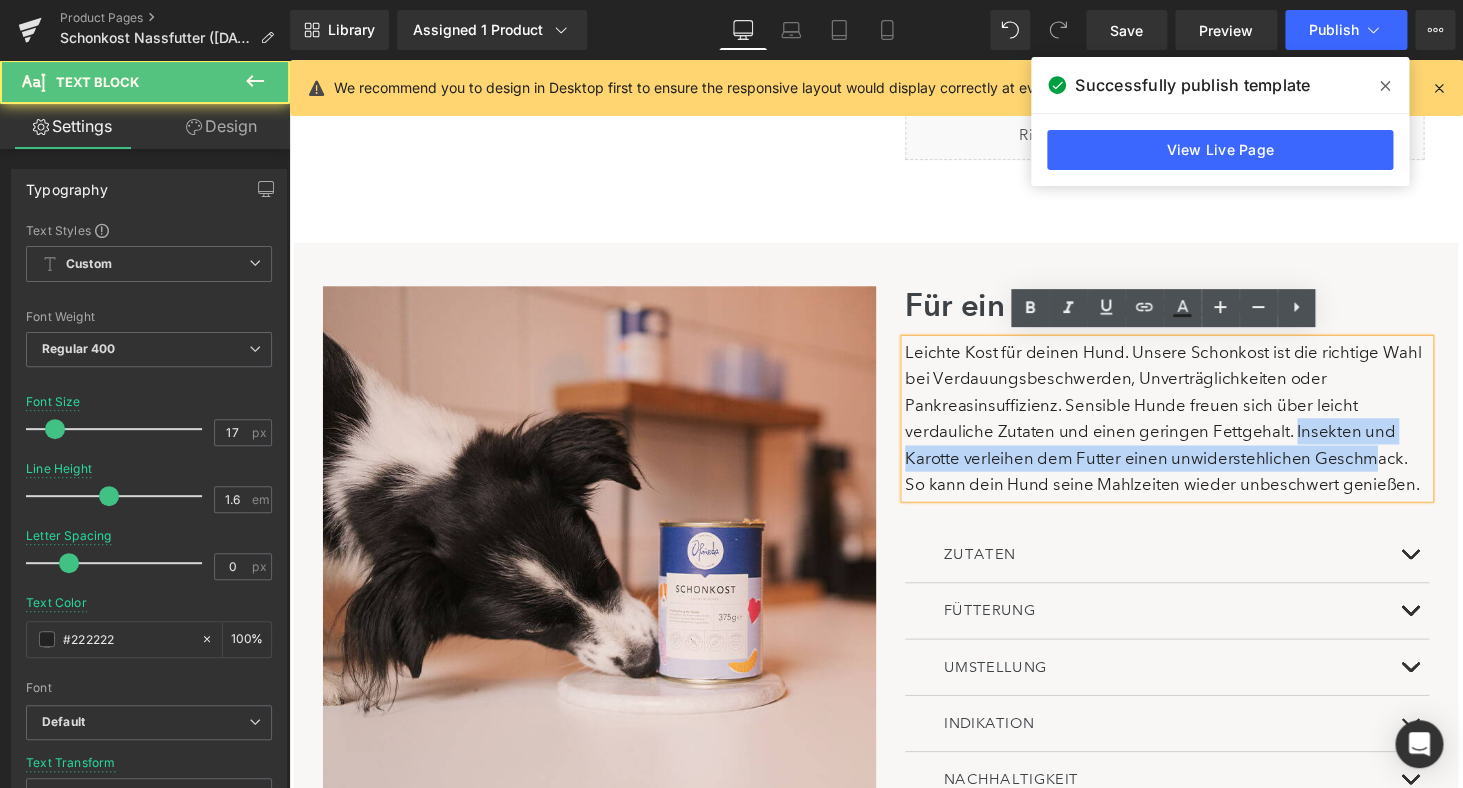 drag, startPoint x: 1326, startPoint y: 438, endPoint x: 1403, endPoint y: 467, distance: 82.28001 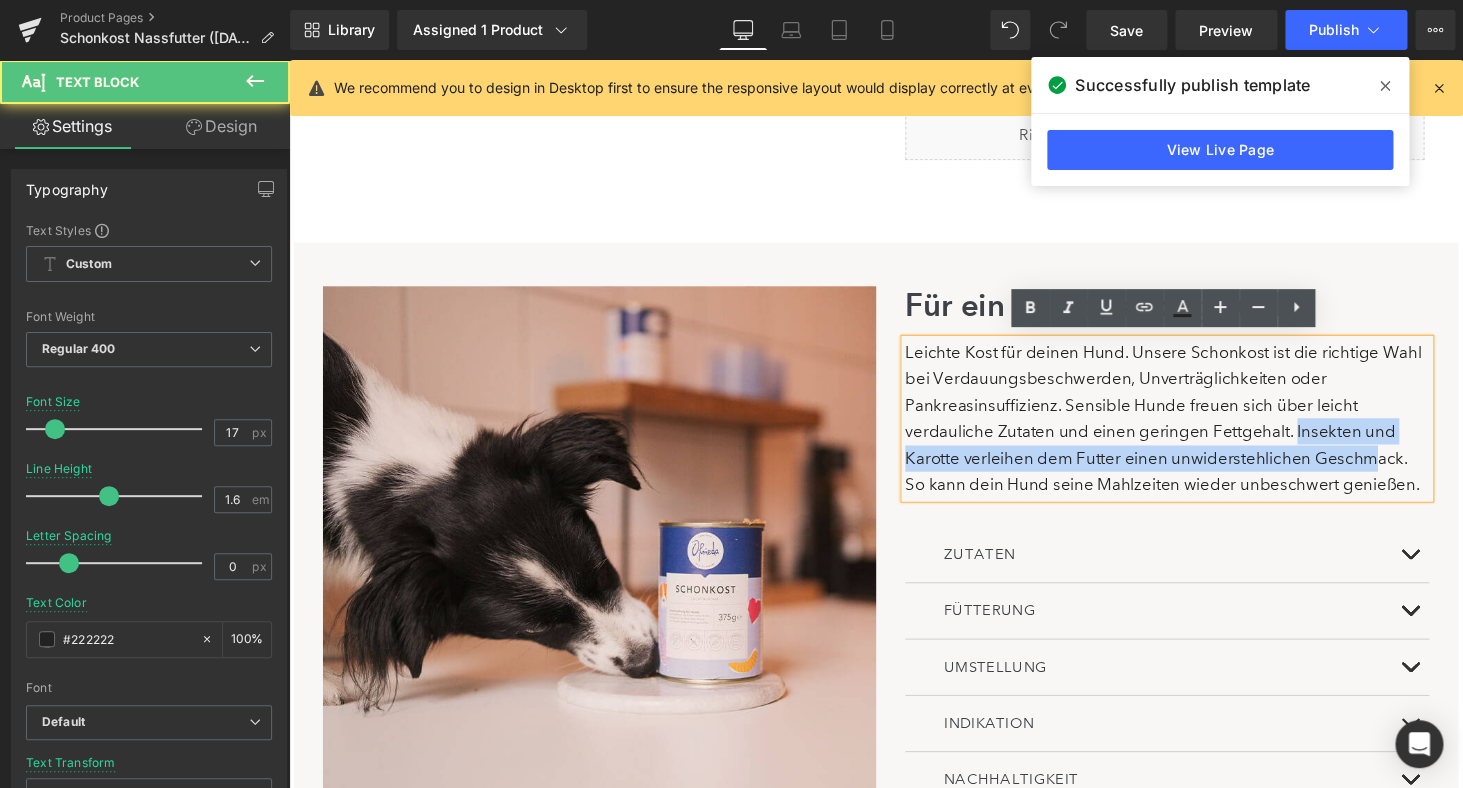 click on "Leichte Kost für deinen Hund. Unsere Schonkost ist die richtige Wahl bei Verdauungsbeschwerden, Unverträglichkeiten oder Pankreasinsuffizienz. Sensible Hunde freuen sich über leicht verdauliche Zutaten und einen geringen Fettgehalt. Insekten und Karotte verleihen dem Futter einen unwiderstehlichen Geschmack. So kann dein Hund seine Mahlzeiten wieder unbeschwert genießen." at bounding box center [1194, 429] 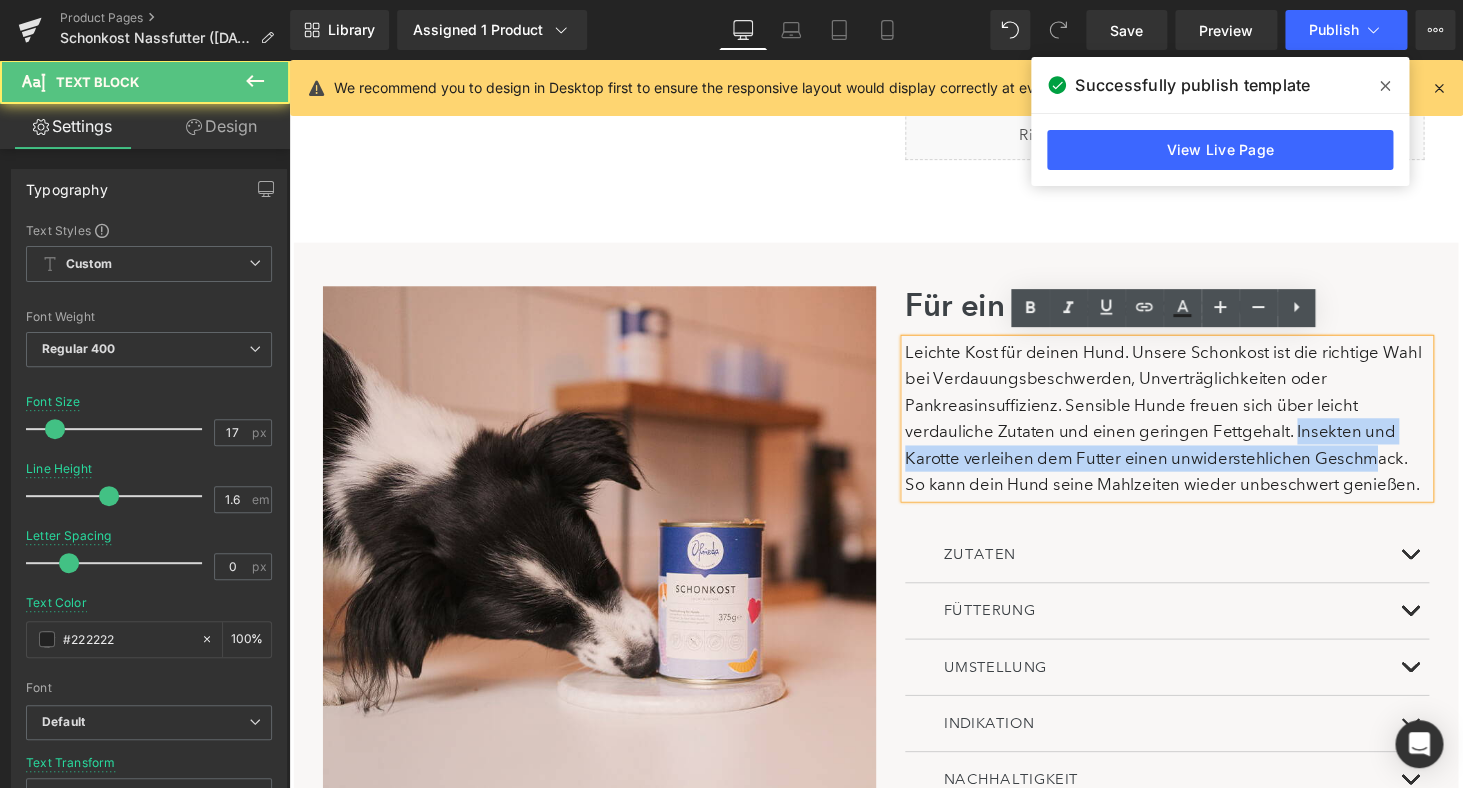 click on "Leichte Kost für deinen Hund. Unsere Schonkost ist die richtige Wahl bei Verdauungsbeschwerden, Unverträglichkeiten oder Pankreasinsuffizienz. Sensible Hunde freuen sich über leicht verdauliche Zutaten und einen geringen Fettgehalt. Insekten und Karotte verleihen dem Futter einen unwiderstehlichen Geschmack. So kann dein Hund seine Mahlzeiten wieder unbeschwert genießen." at bounding box center [1194, 429] 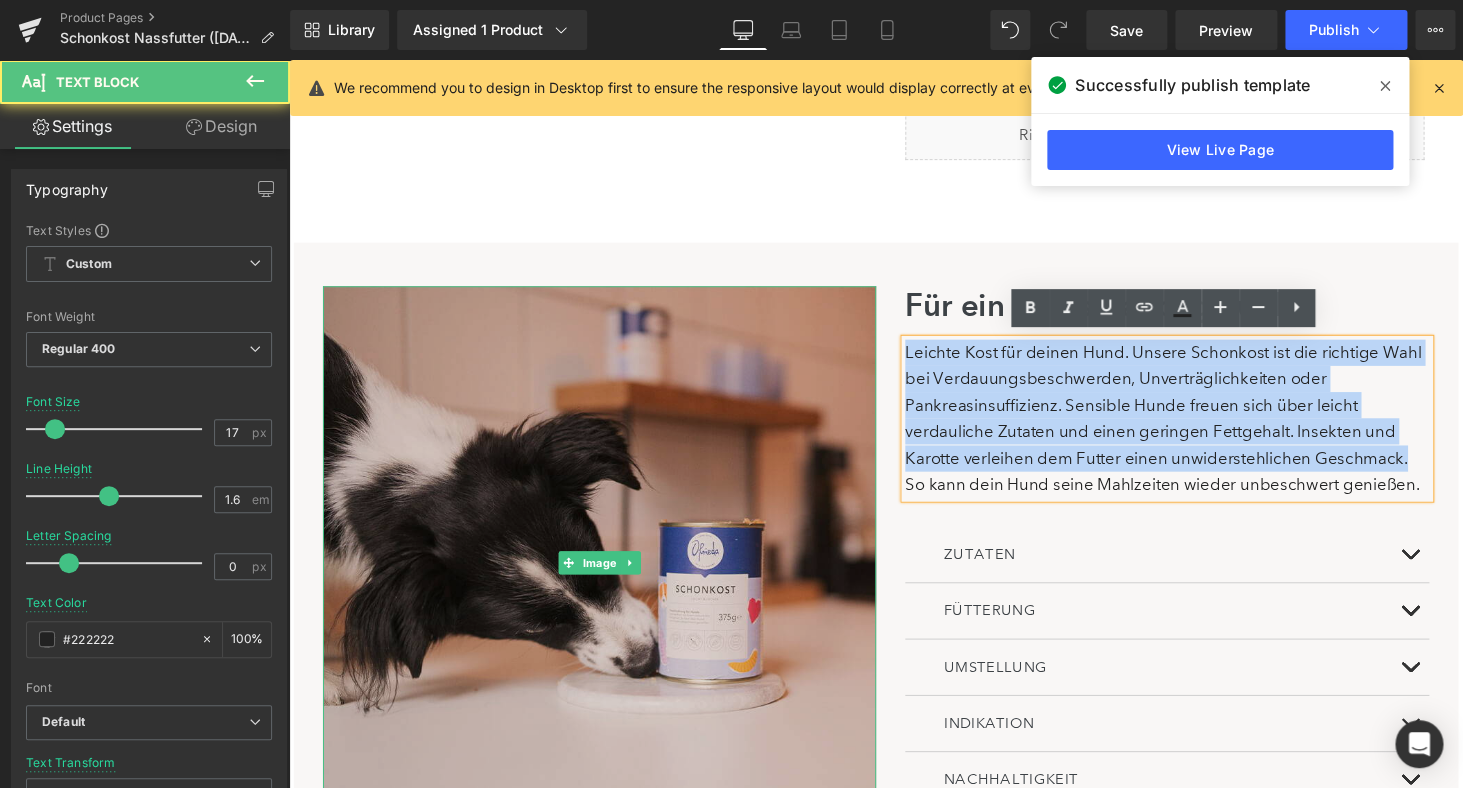 drag, startPoint x: 1442, startPoint y: 469, endPoint x: 881, endPoint y: 322, distance: 579.93964 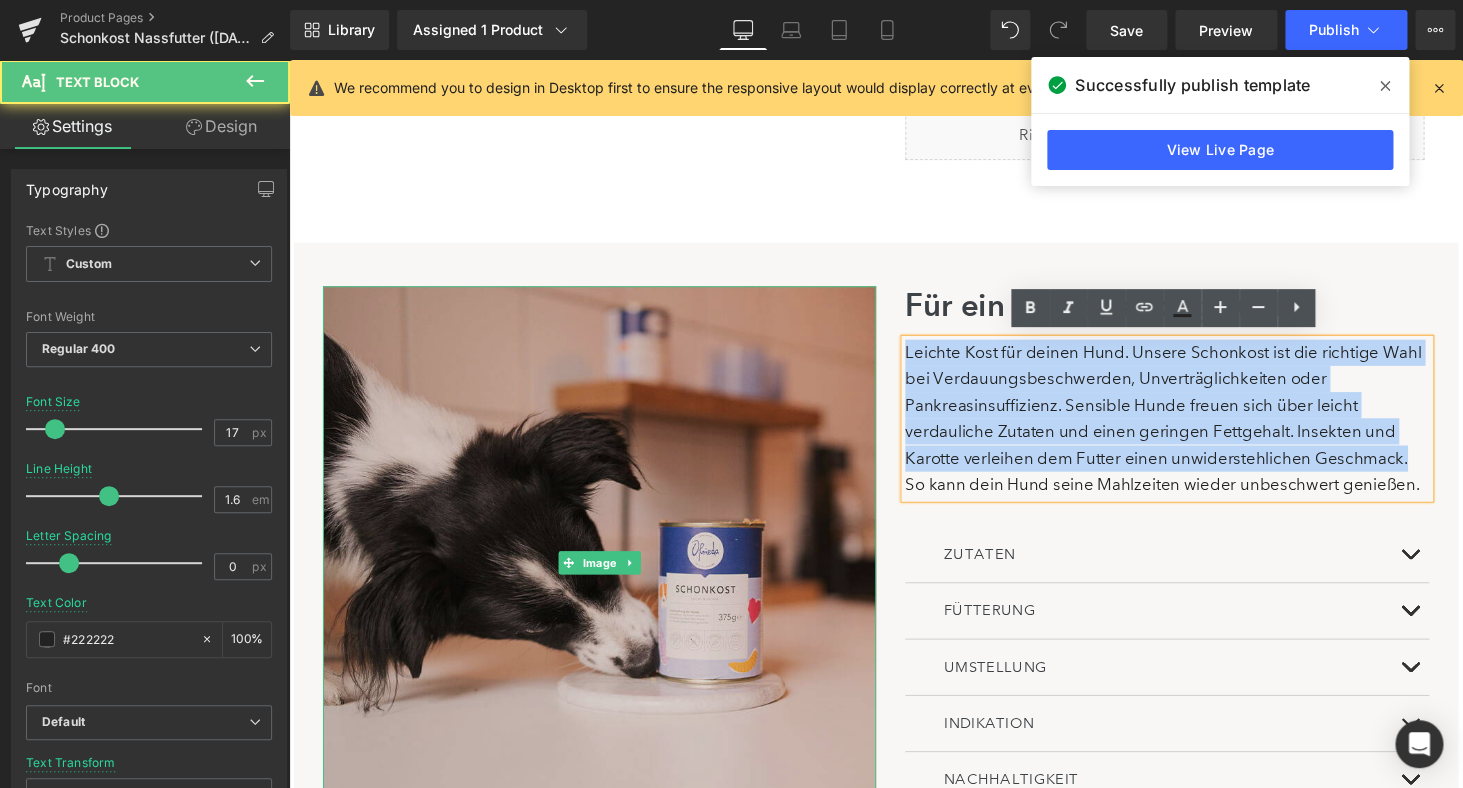 click on "Image         Für ein gutes Bauchgefühl Heading         Leichte Kost für deinen Hund. Unsere Schonkost ist die richtige Wahl bei Verdauungsbeschwerden, Unverträglichkeiten oder Pankreasinsuffizienz. Sensible Hunde freuen sich über leicht verdauliche Zutaten und einen geringen Fettgehalt. Insekten und Karotte verleihen dem Futter einen unwiderstehlichen Geschmack. So kann dein Hund seine Mahlzeiten wieder unbeschwert genießen. Text Block         Row
ZUTATEN Heading
Zusammensetzung" at bounding box center [894, 566] 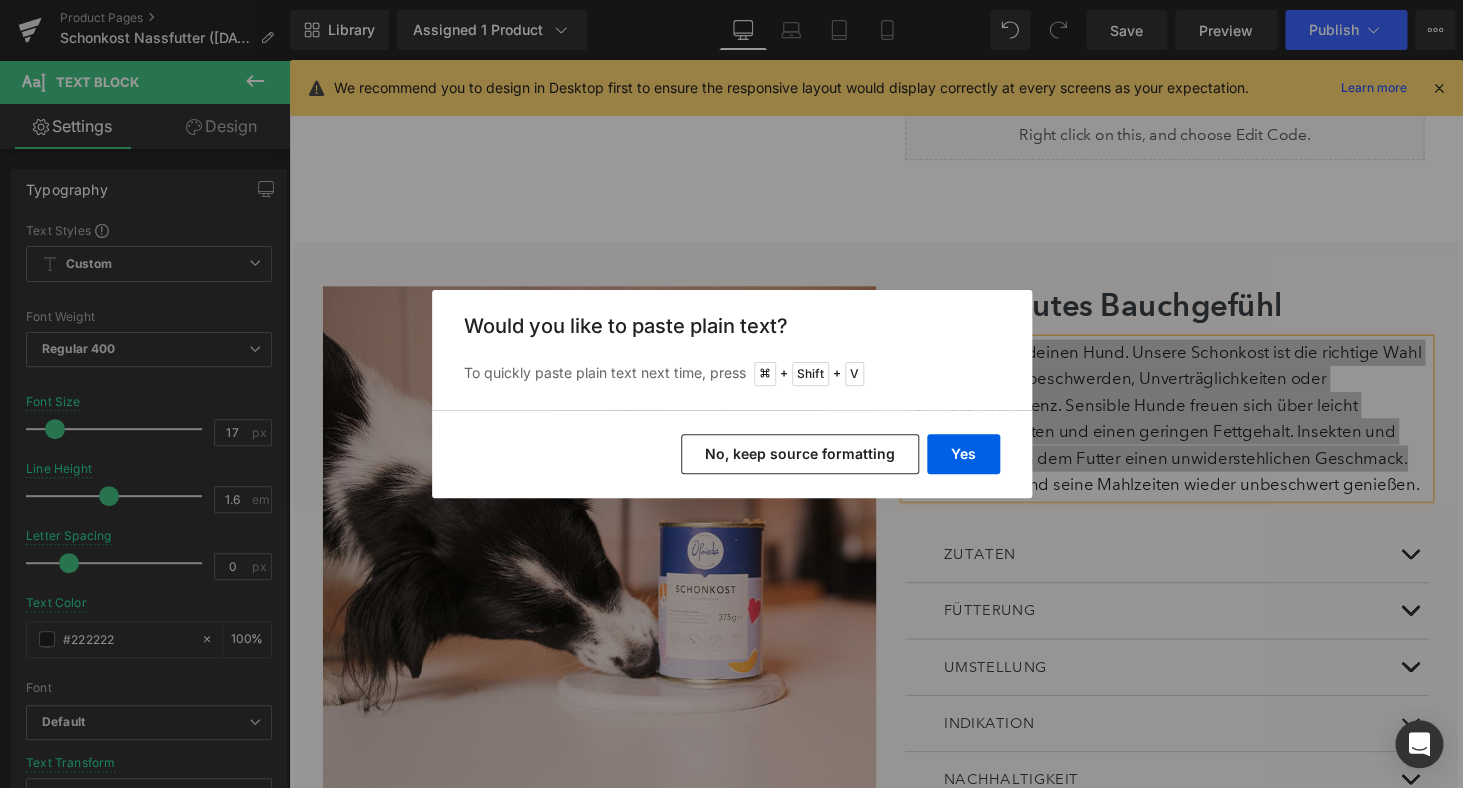 click on "No, keep source formatting" at bounding box center (800, 454) 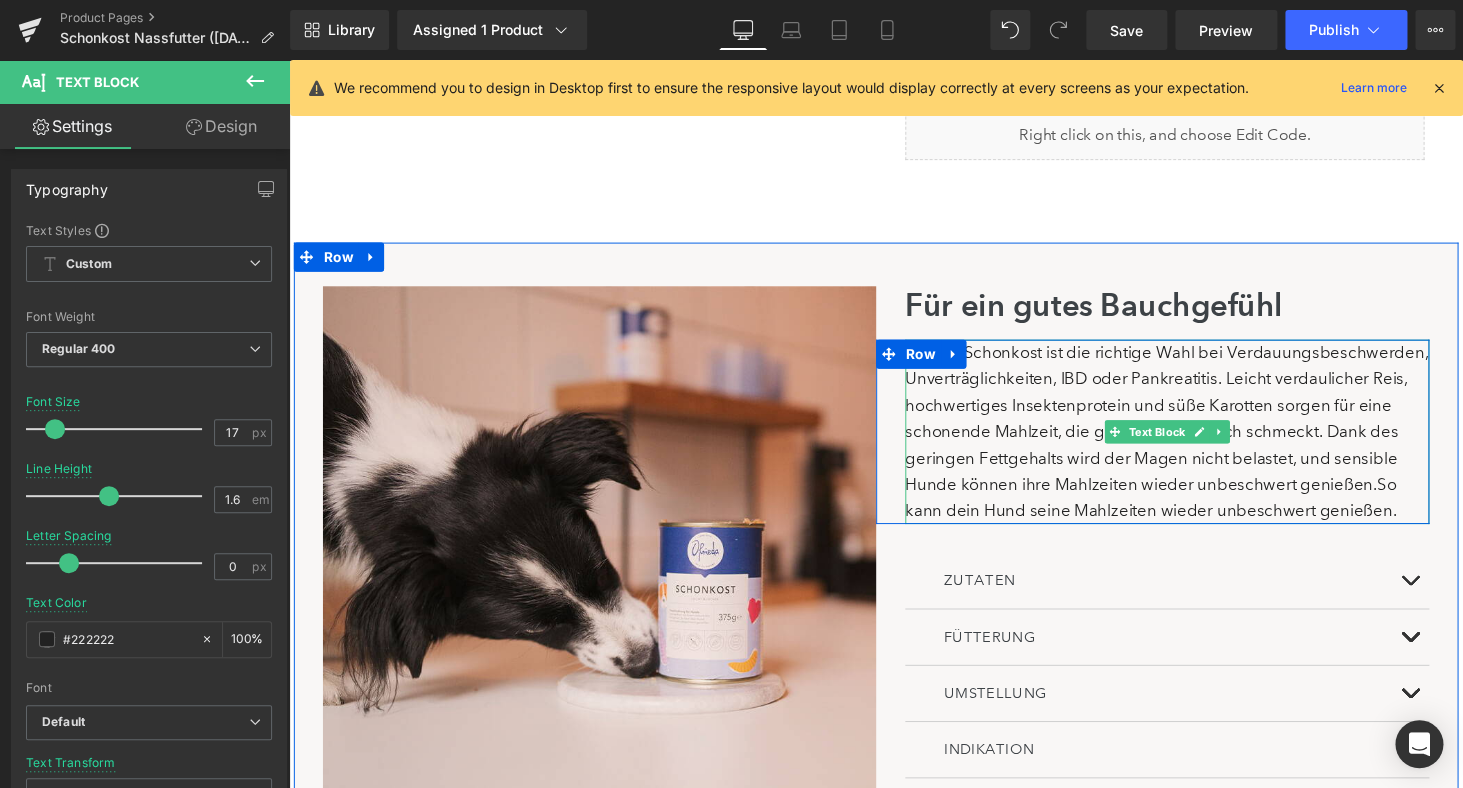 click on "Unsere Schonkost ist die richtige Wahl bei Verdauungsbeschwerden, Unverträglichkeiten, IBD oder Pankreatitis. Leicht verdaulicher Reis, hochwertiges Insektenprotein und süße Karotten sorgen für eine schonende Mahlzeit, die gleichzeitig köstlich schmeckt. Dank des geringen Fettgehalts wird der Magen nicht belastet, und sensible Hunde können ihre Mahlzeiten wieder unbeschwert genießen. So kann dein Hund seine Mahlzeiten wieder unbeschwert genießen." at bounding box center (1194, 443) 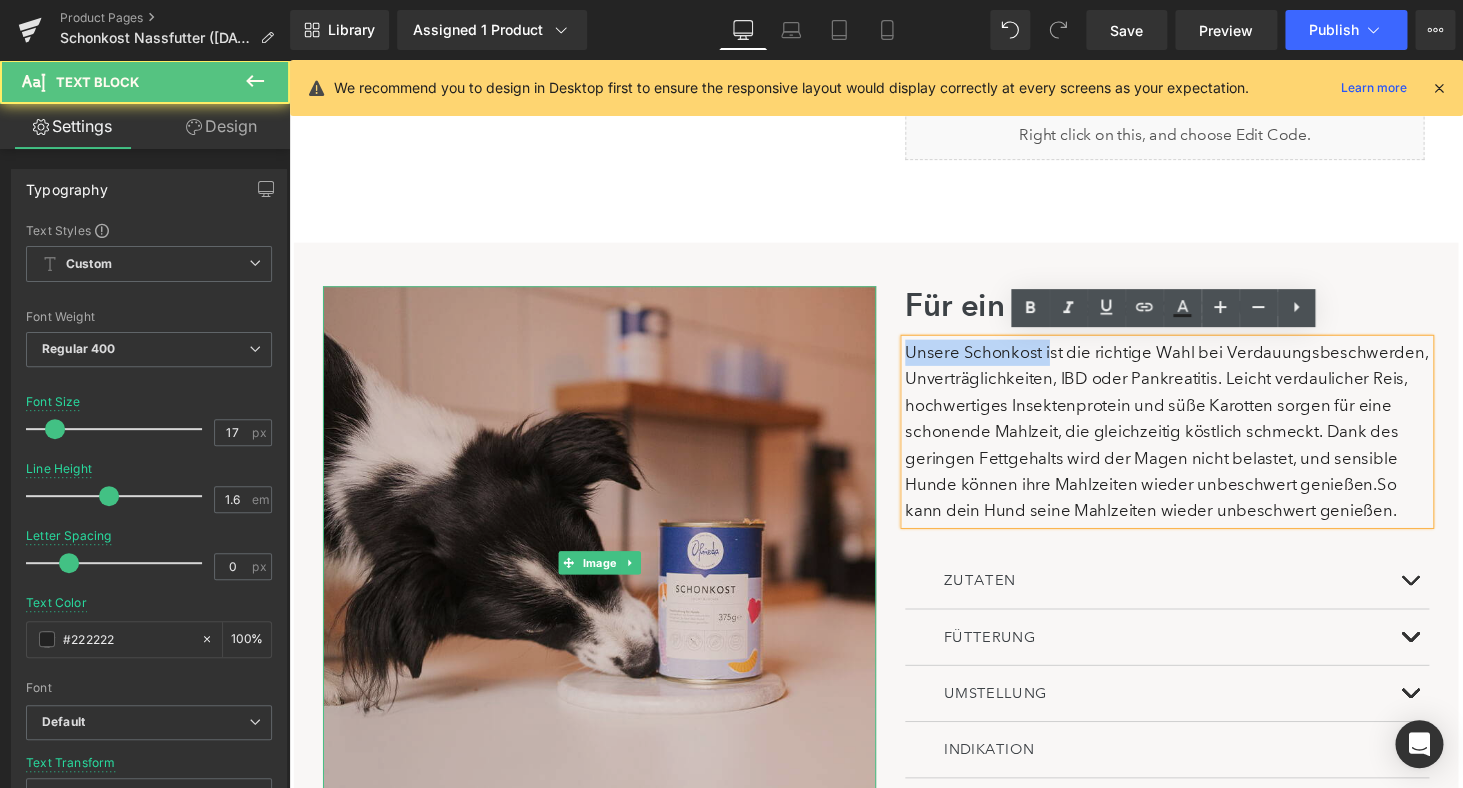 drag, startPoint x: 1070, startPoint y: 358, endPoint x: 800, endPoint y: 358, distance: 270 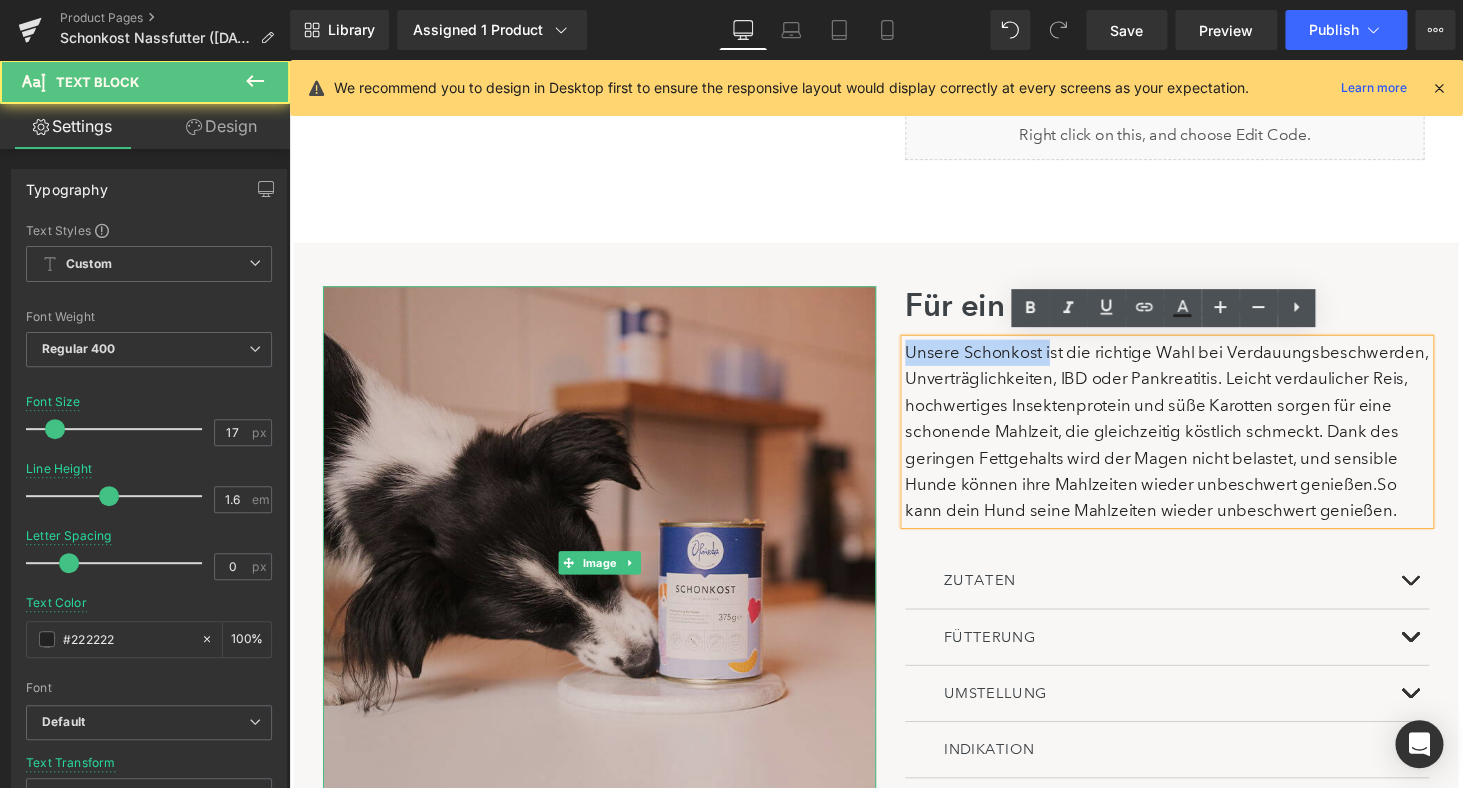 click on "Image         Für ein gutes Bauchgefühl Heading         Unsere Schonkost ist die richtige Wahl bei Verdauungsbeschwerden, Unverträglichkeiten, IBD oder Pankreatitis. Leicht verdaulicher Reis, hochwertiges Insektenprotein und süße Karotten sorgen für eine schonende Mahlzeit, die gleichzeitig köstlich schmeckt. Dank des geringen Fettgehalts wird der Magen nicht belastet, und sensible Hunde können ihre Mahlzeiten wieder unbeschwert genießen.  So kann dein Hund seine Mahlzeiten wieder unbeschwert genießen. Text Block         Row                         ZUTATEN Heading" at bounding box center (894, 578) 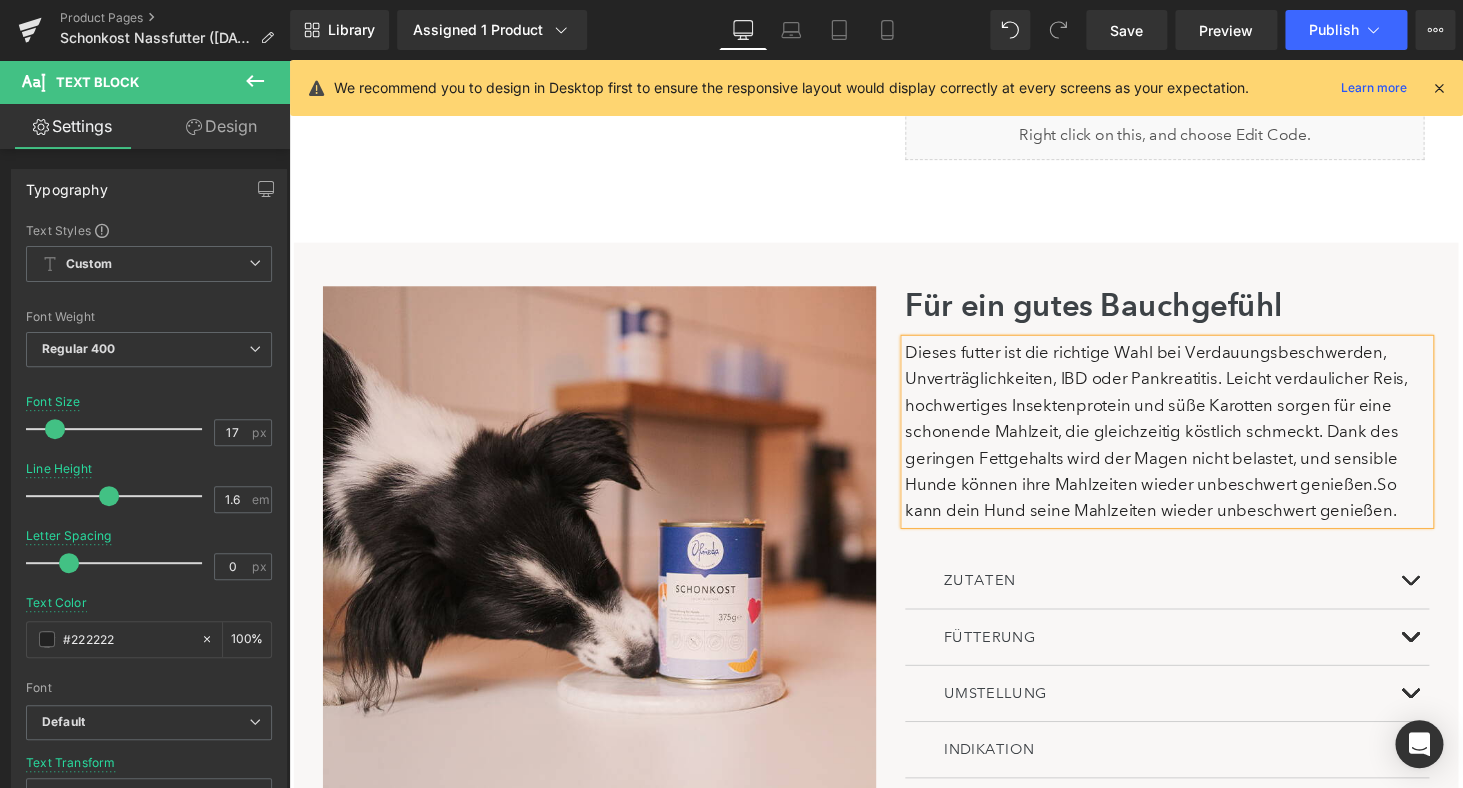 click on "Dieses futter ist die richtige Wahl bei Verdauungsbeschwerden, Unverträglichkeiten, IBD oder Pankreatitis. Leicht verdaulicher Reis, hochwertiges Insektenprotein und süße Karotten sorgen für eine schonende Mahlzeit, die gleichzeitig köstlich schmeckt. Dank des geringen Fettgehalts wird der Magen nicht belastet, und sensible Hunde können ihre Mahlzeiten wieder unbeschwert genießen. So kann dein Hund seine Mahlzeiten wieder unbeschwert genießen." at bounding box center (1194, 443) 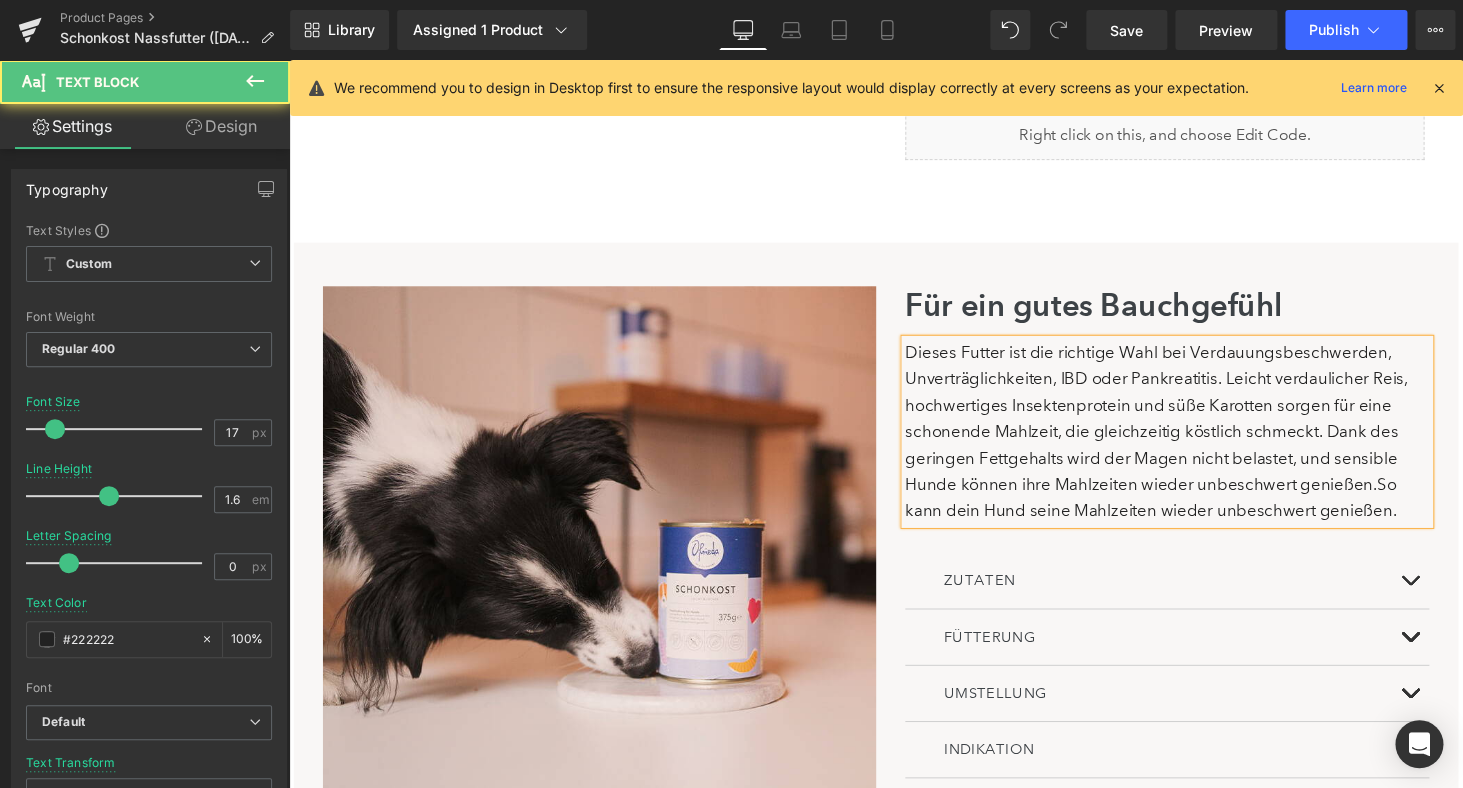 click on "Dieses Futter ist die richtige Wahl bei Verdauungsbeschwerden, Unverträglichkeiten, IBD oder Pankreatitis. Leicht verdaulicher Reis, hochwertiges Insektenprotein und süße Karotten sorgen für eine schonende Mahlzeit, die gleichzeitig köstlich schmeckt. Dank des geringen Fettgehalts wird der Magen nicht belastet, und sensible Hunde können ihre Mahlzeiten wieder unbeschwert genießen. So kann dein Hund seine Mahlzeiten wieder unbeschwert genießen." at bounding box center [1194, 443] 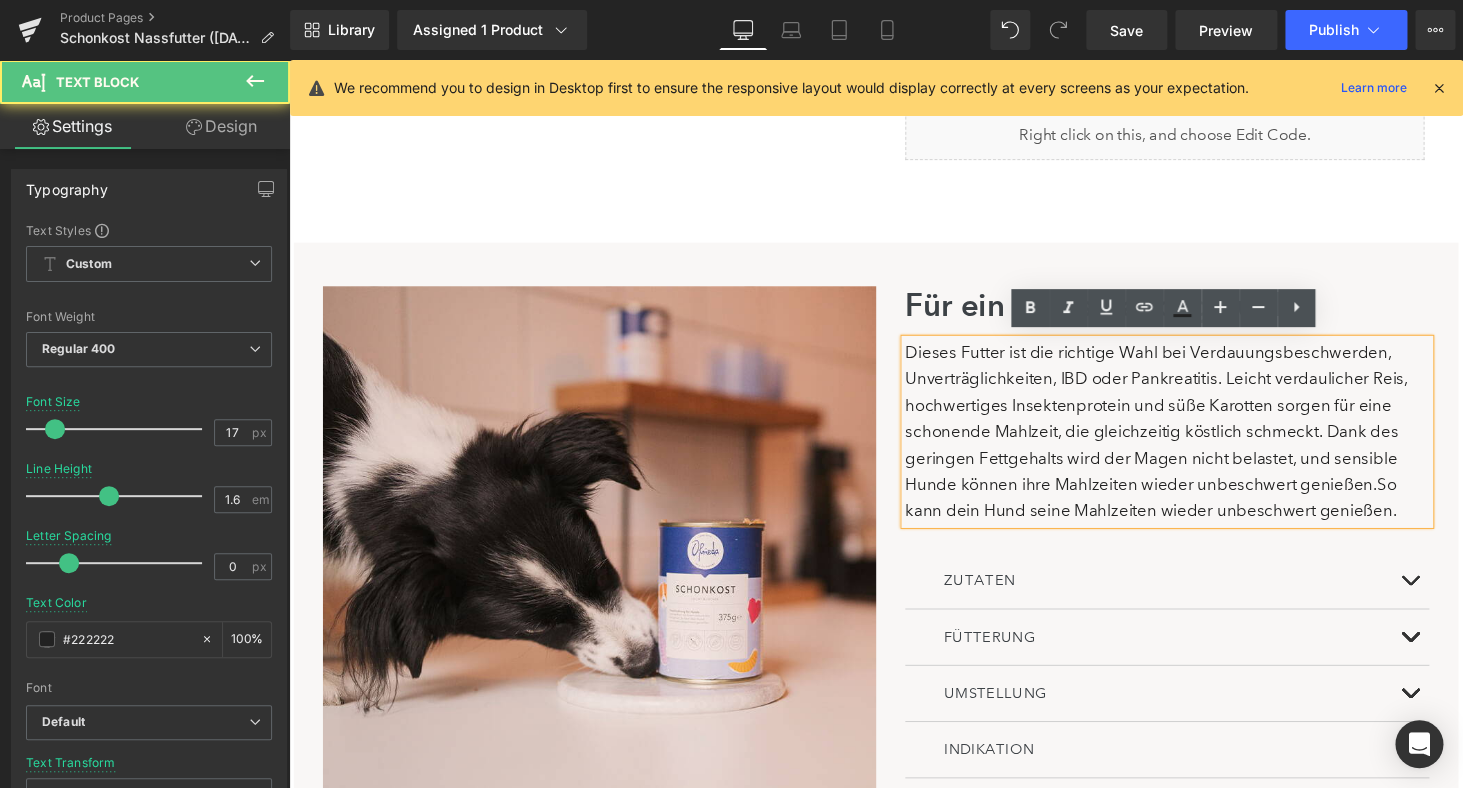 click on "Dieses Futter ist die richtige Wahl bei Verdauungsbeschwerden, Unverträglichkeiten, IBD oder Pankreatitis. Leicht verdaulicher Reis, hochwertiges Insektenprotein und süße Karotten sorgen für eine schonende Mahlzeit, die gleichzeitig köstlich schmeckt. Dank des geringen Fettgehalts wird der Magen nicht belastet, und sensible Hunde können ihre Mahlzeiten wieder unbeschwert genießen. So kann dein Hund seine Mahlzeiten wieder unbeschwert genießen." at bounding box center [1194, 443] 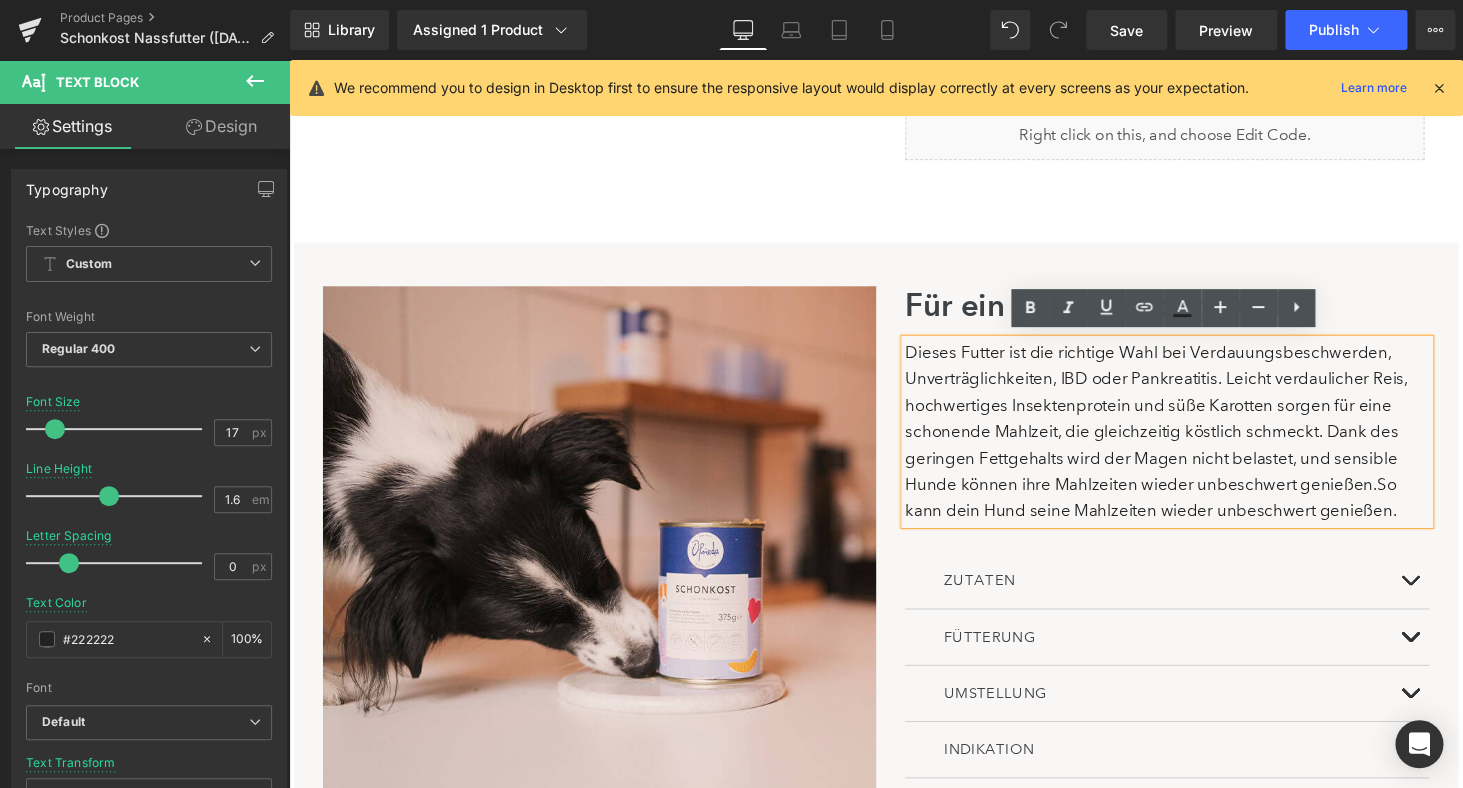 click on "Dieses Futter ist die richtige Wahl bei Verdauungsbeschwerden, Unverträglichkeiten, IBD oder Pankreatitis. Leicht verdaulicher Reis, hochwertiges Insektenprotein und süße Karotten sorgen für eine schonende Mahlzeit, die gleichzeitig köstlich schmeckt. Dank des geringen Fettgehalts wird der Magen nicht belastet, und sensible Hunde können ihre Mahlzeiten wieder unbeschwert genießen. So kann dein Hund seine Mahlzeiten wieder unbeschwert genießen." at bounding box center (1194, 443) 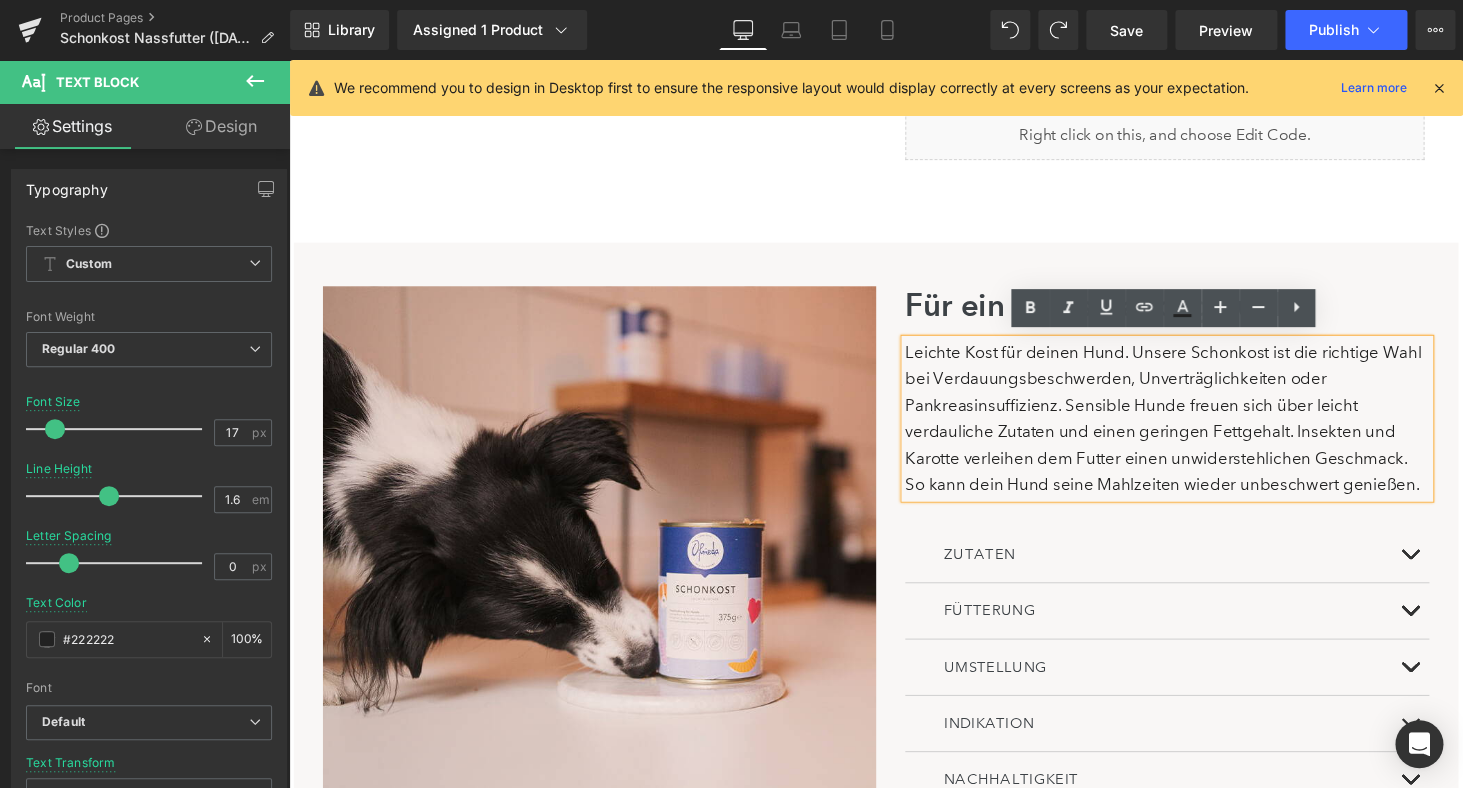 click on "Image         Für ein gutes Bauchgefühl Heading         Leichte Kost für deinen Hund. Unsere Schonkost ist die richtige Wahl bei Verdauungsbeschwerden, Unverträglichkeiten oder Pankreasinsuffizienz. Sensible Hunde freuen sich über leicht verdauliche Zutaten und einen geringen Fettgehalt. Insekten und Karotte verleihen dem Futter einen unwiderstehlichen Geschmack. So kann dein Hund seine Mahlzeiten wieder unbeschwert genießen. Text Block         Row
ZUTATEN Heading
Zusammensetzung" at bounding box center (894, 566) 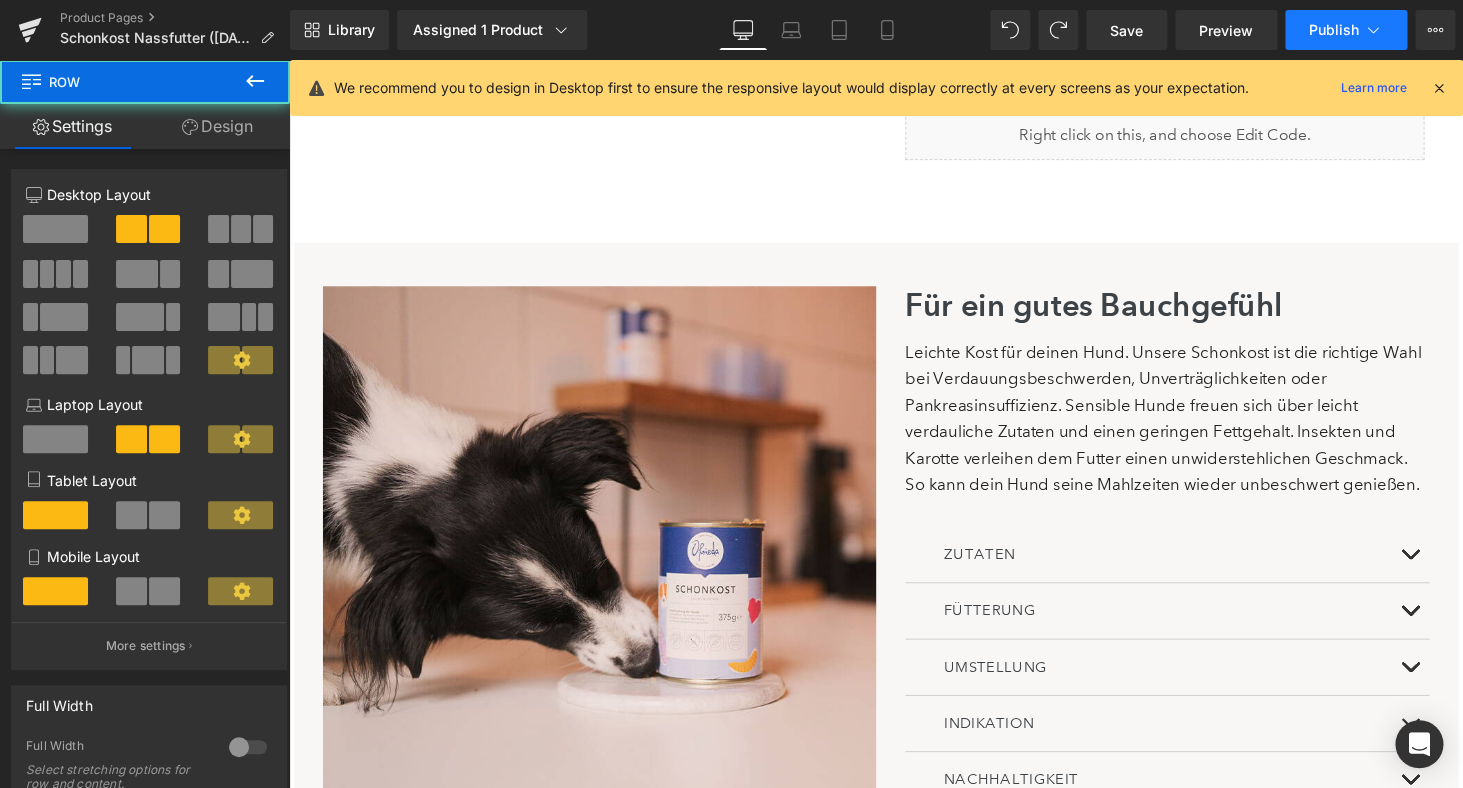 click on "Publish" at bounding box center (1334, 30) 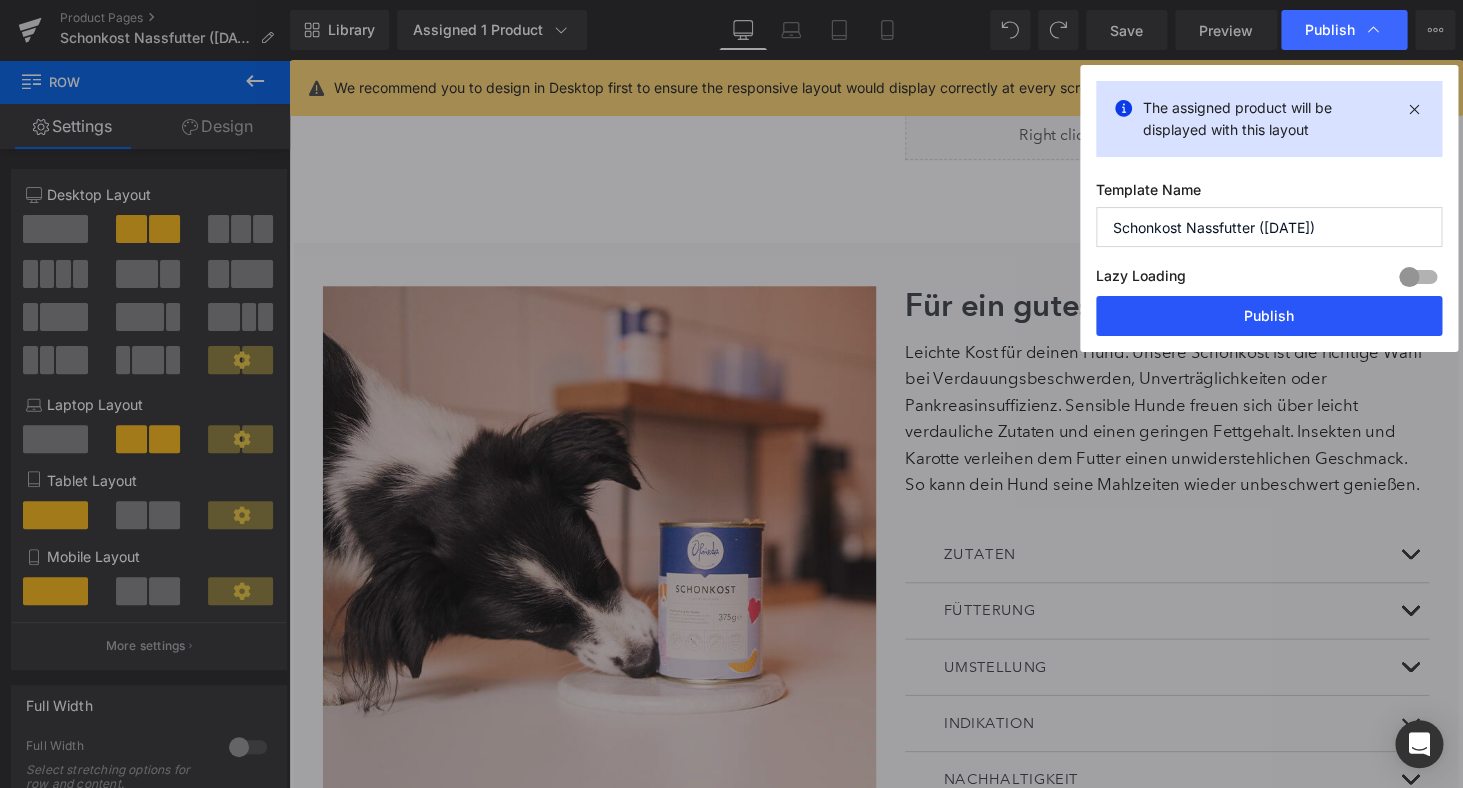click on "Publish" at bounding box center (1269, 316) 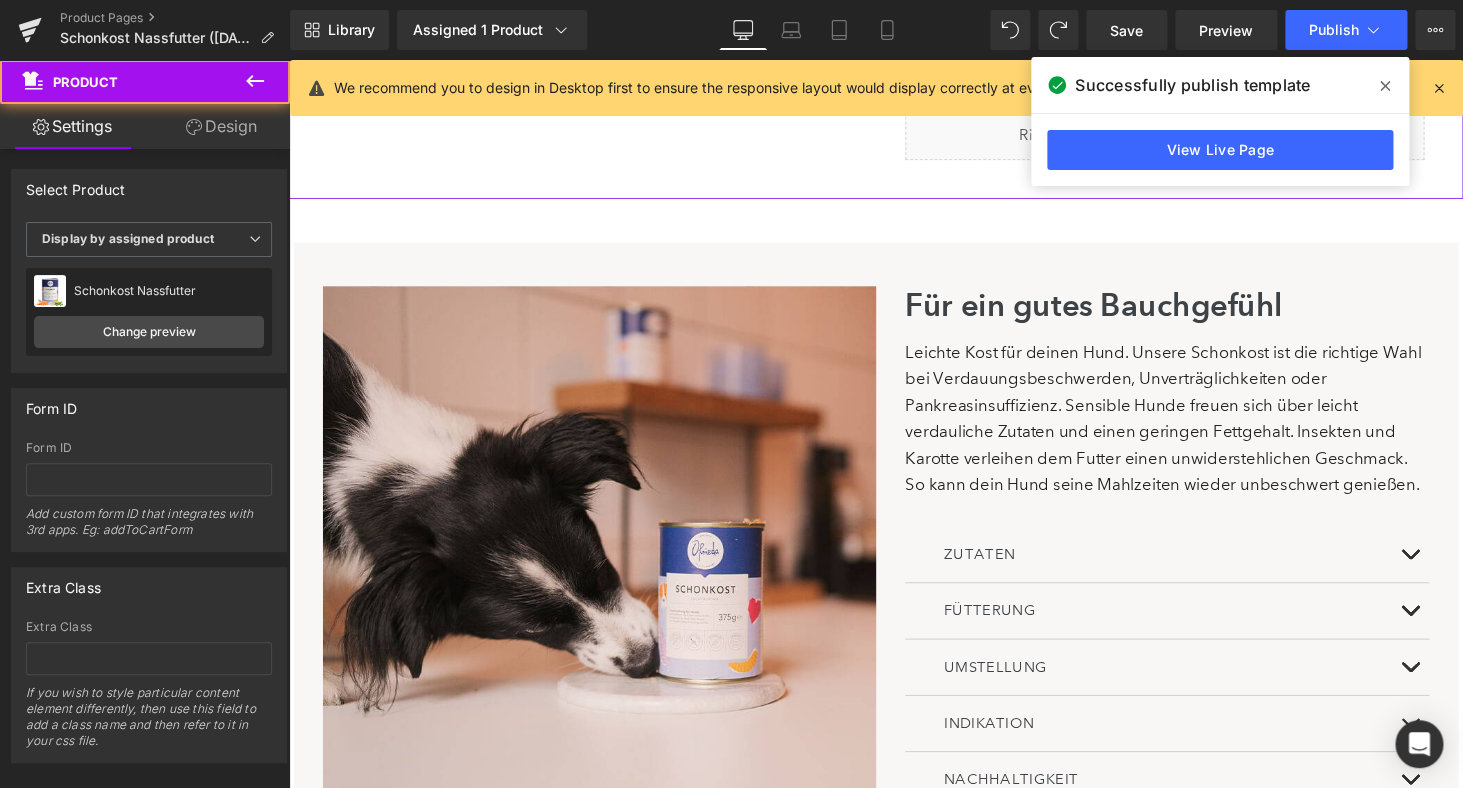 click on "(P) Image" at bounding box center (894, -381) 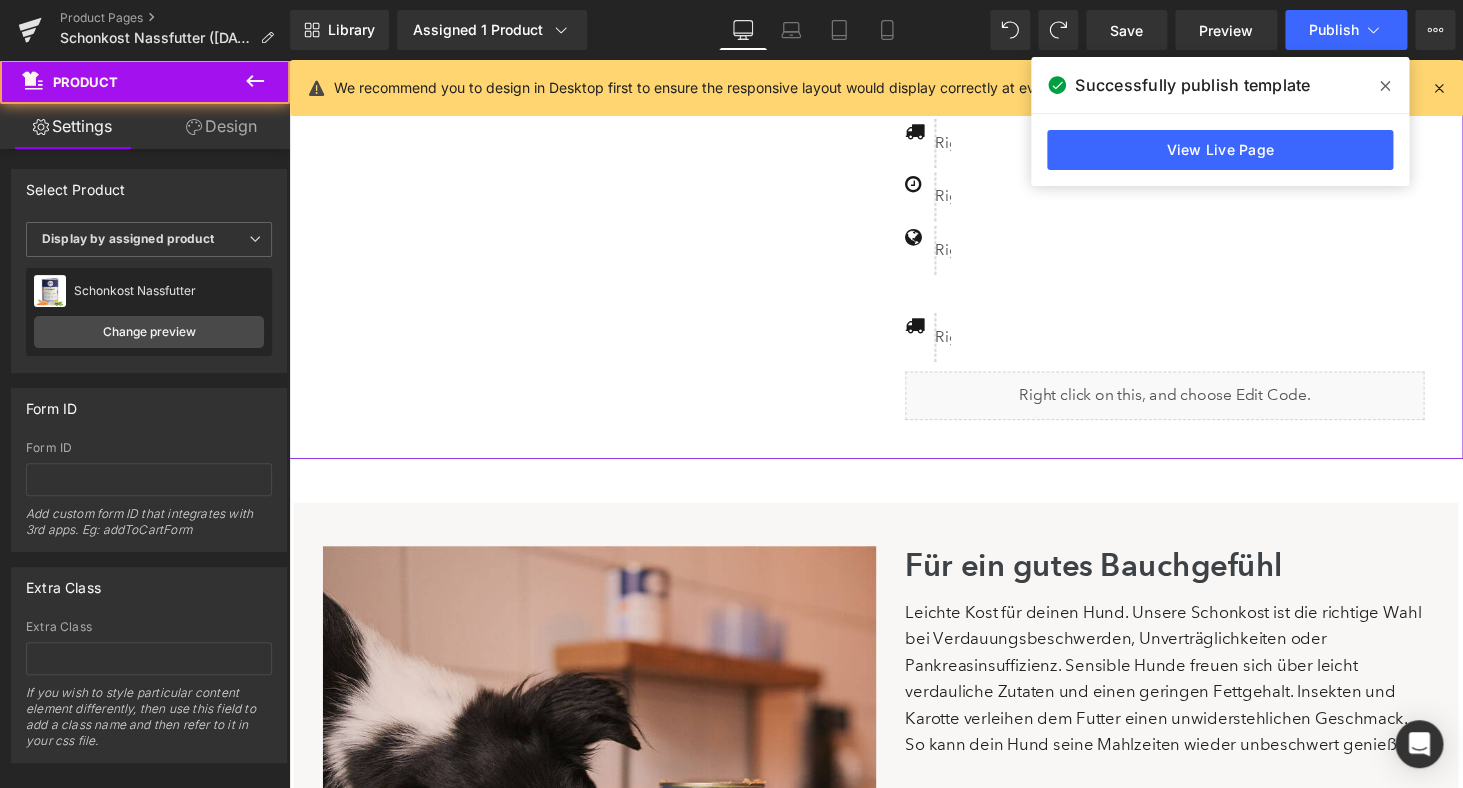 scroll, scrollTop: 858, scrollLeft: 0, axis: vertical 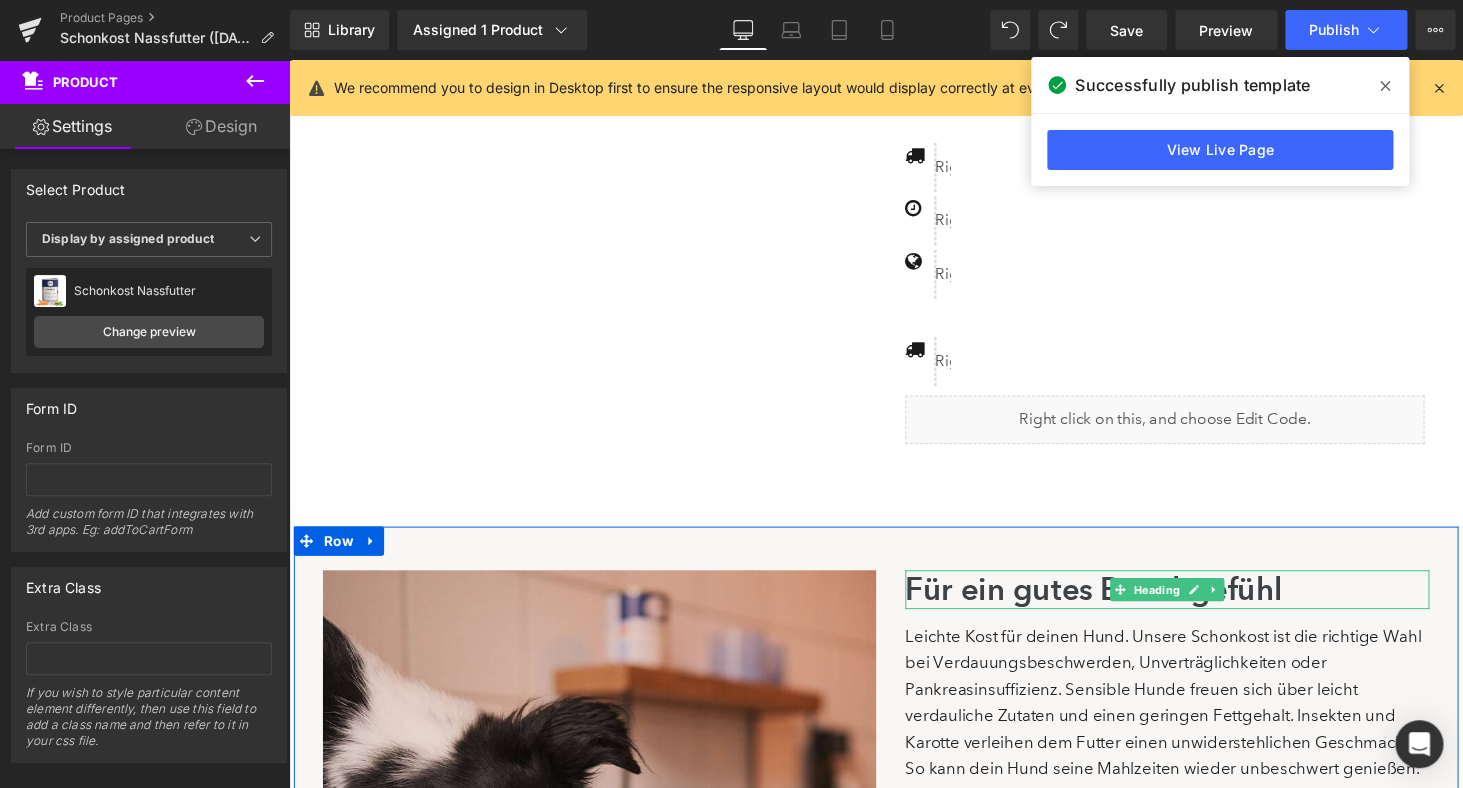 click on "Für ein gutes Bauchgefühl" at bounding box center (1194, 606) 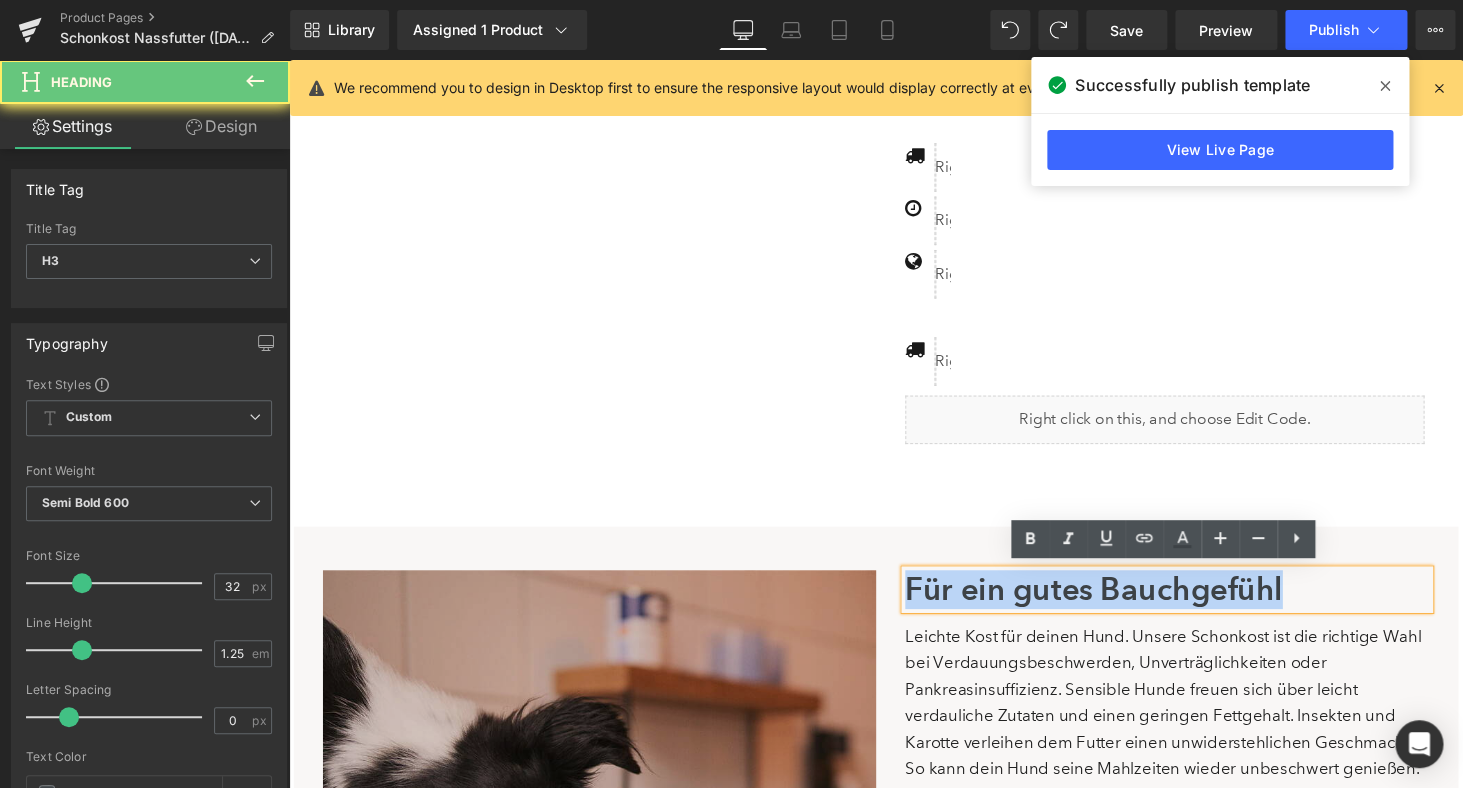 drag, startPoint x: 1388, startPoint y: 604, endPoint x: 852, endPoint y: 604, distance: 536 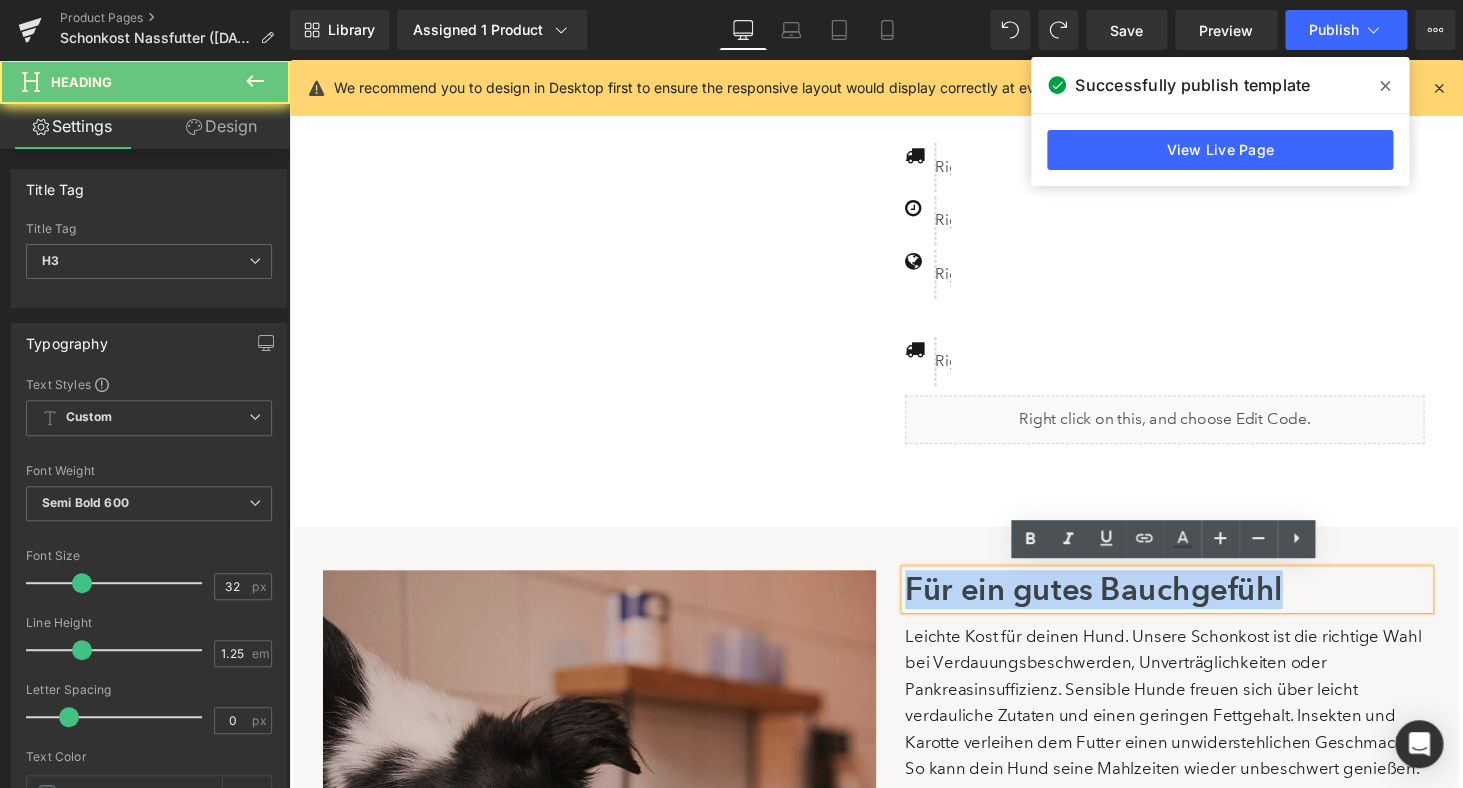 click on "Image         Für ein gutes Bauchgefühl Heading         Leichte Kost für deinen Hund. Unsere Schonkost ist die richtige Wahl bei Verdauungsbeschwerden, Unverträglichkeiten oder Pankreasinsuffizienz. Sensible Hunde freuen sich über leicht verdauliche Zutaten und einen geringen Fettgehalt. Insekten und Karotte verleihen dem Futter einen unwiderstehlichen Geschmack. So kann dein Hund seine Mahlzeiten wieder unbeschwert genießen. Text Block         Row
ZUTATEN Heading
Zusammensetzung" at bounding box center [894, 859] 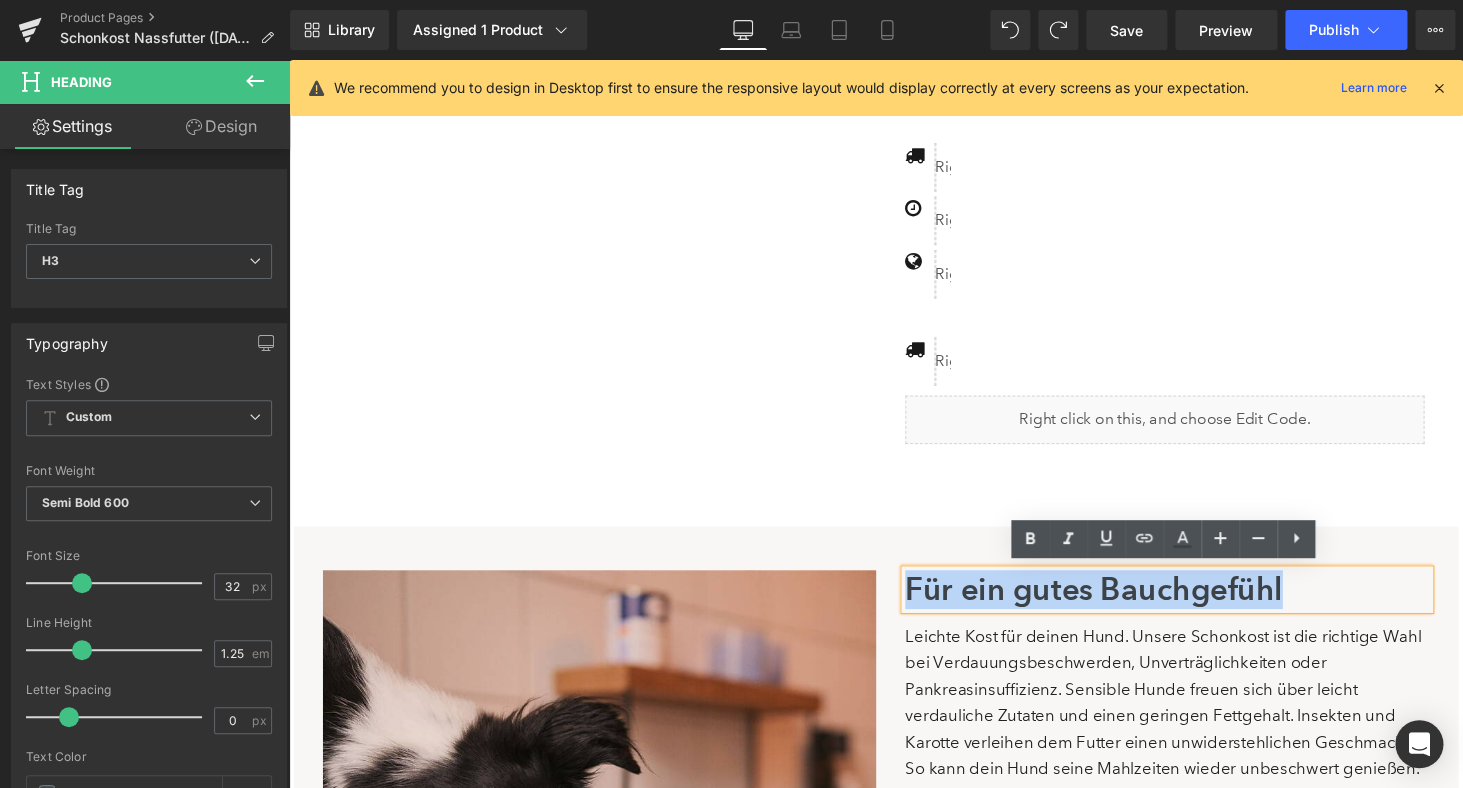 copy on "Für ein gutes Bauchgefühl" 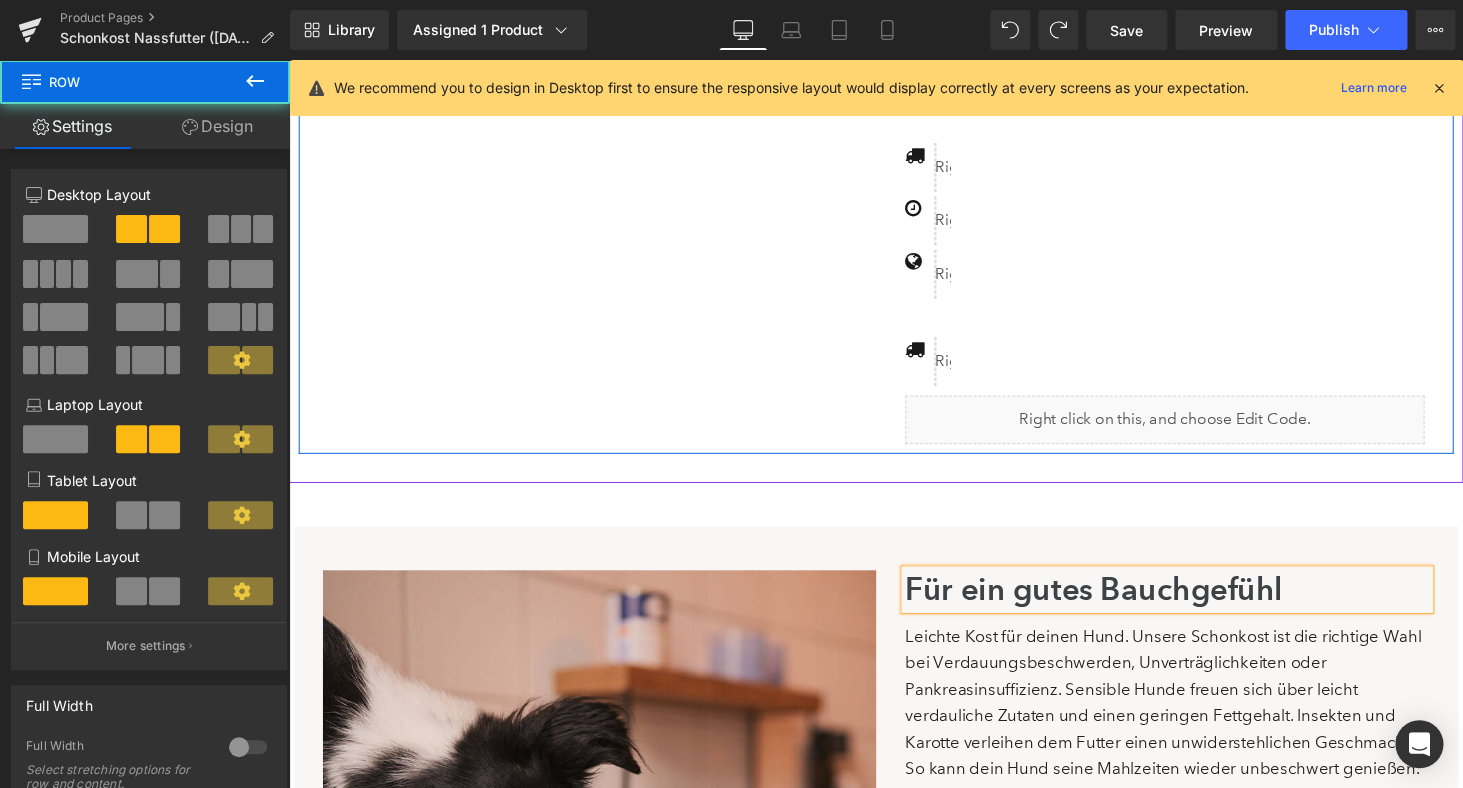 click on "(P) Image" at bounding box center [894, -103] 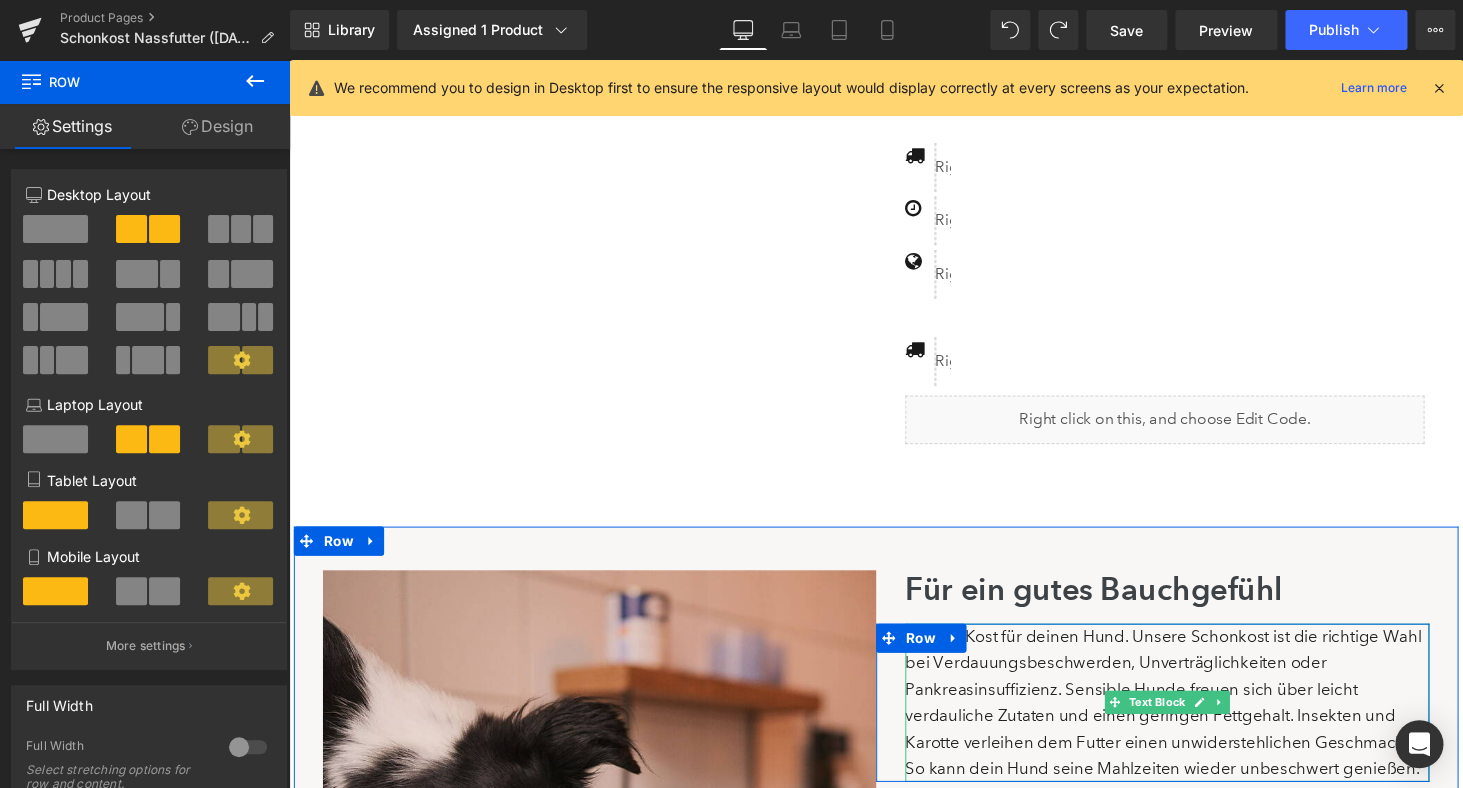 click on "Leichte Kost für deinen Hund. Unsere Schonkost ist die richtige Wahl bei Verdauungsbeschwerden, Unverträglichkeiten oder Pankreasinsuffizienz. Sensible Hunde freuen sich über leicht verdauliche Zutaten und einen geringen Fettgehalt. Insekten und Karotte verleihen dem Futter einen unwiderstehlichen Geschmack. So kann dein Hund seine Mahlzeiten wieder unbeschwert genießen." at bounding box center [1194, 722] 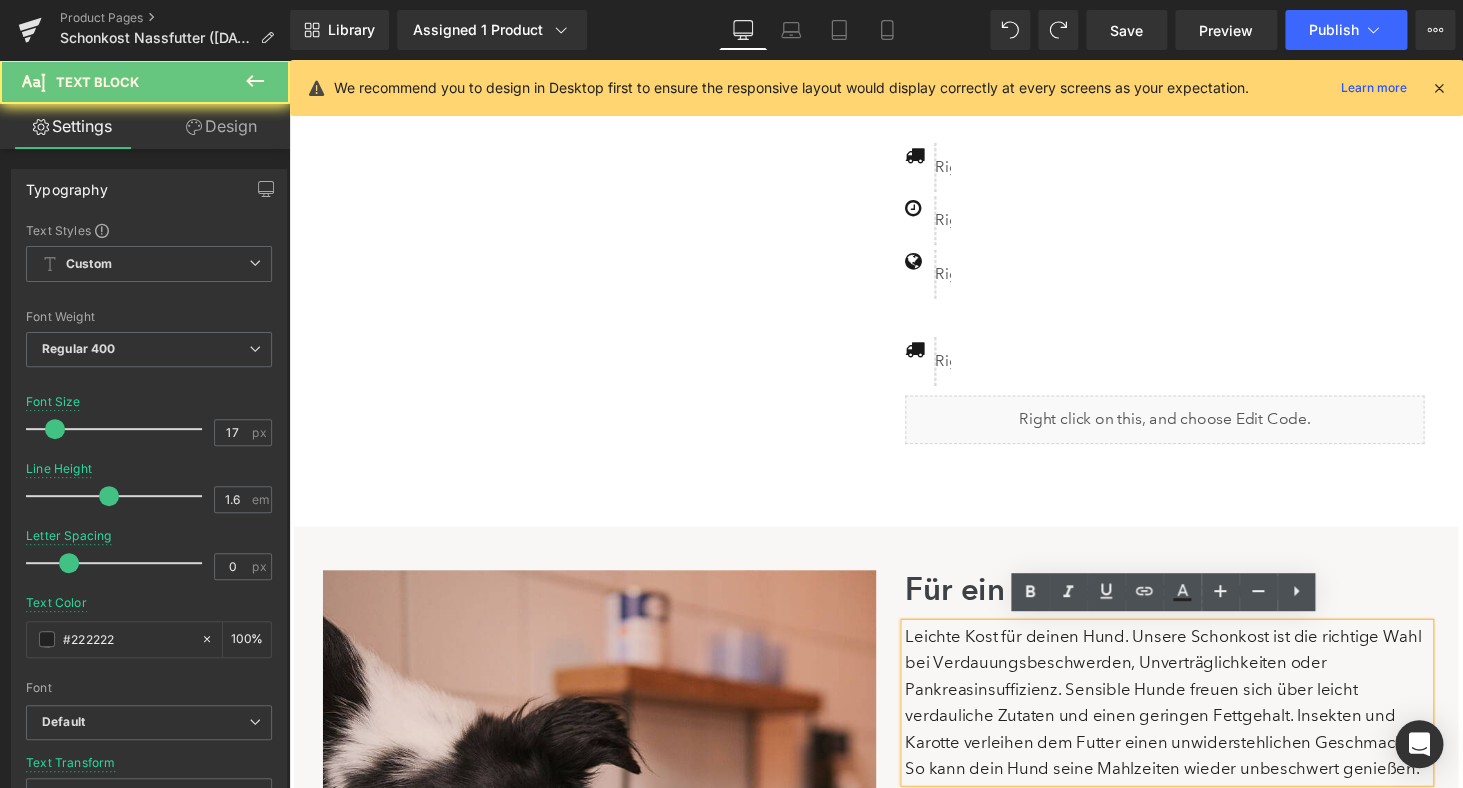 click on "Leichte Kost für deinen Hund. Unsere Schonkost ist die richtige Wahl bei Verdauungsbeschwerden, Unverträglichkeiten oder Pankreasinsuffizienz. Sensible Hunde freuen sich über leicht verdauliche Zutaten und einen geringen Fettgehalt. Insekten und Karotte verleihen dem Futter einen unwiderstehlichen Geschmack. So kann dein Hund seine Mahlzeiten wieder unbeschwert genießen." at bounding box center [1194, 722] 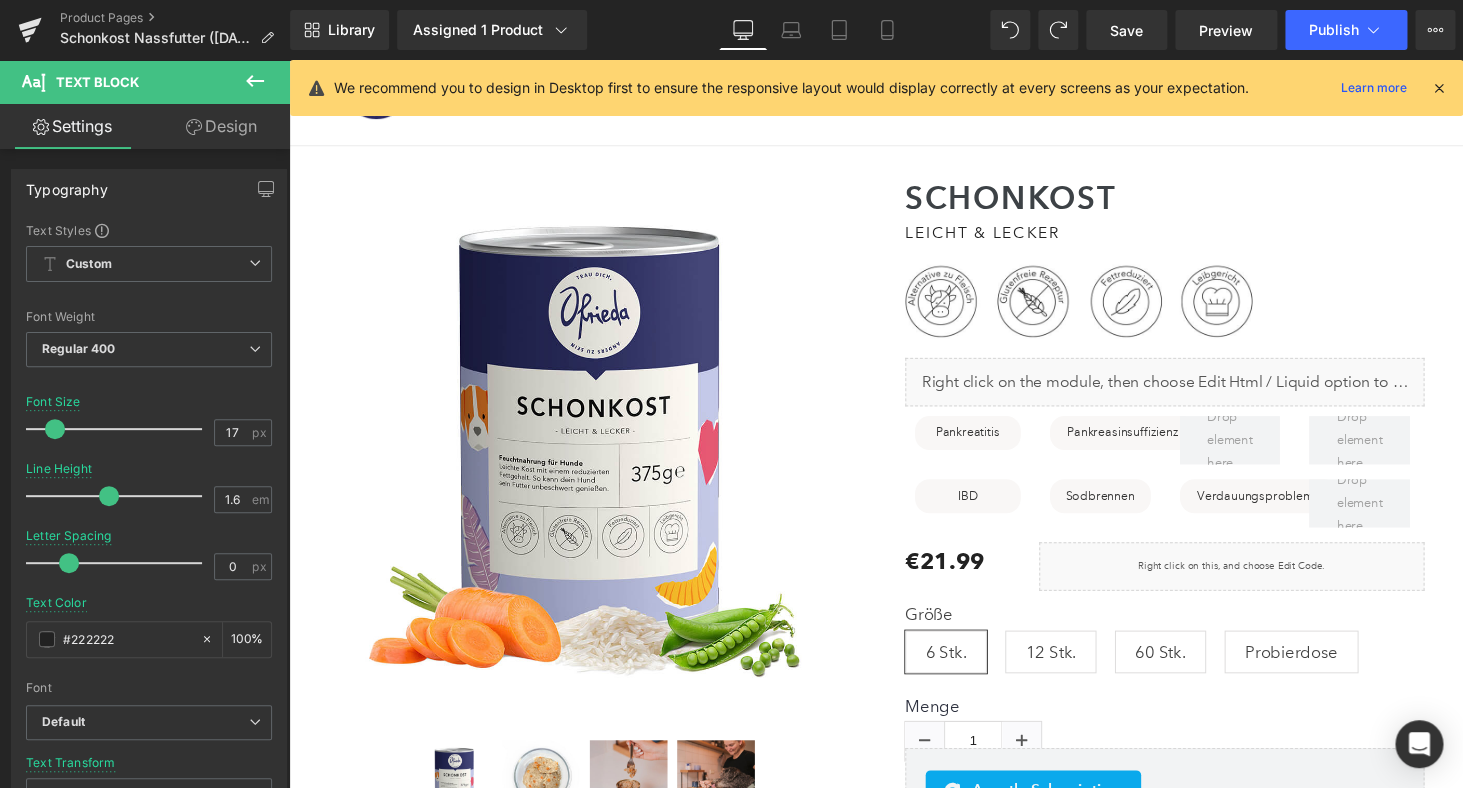 scroll, scrollTop: 0, scrollLeft: 0, axis: both 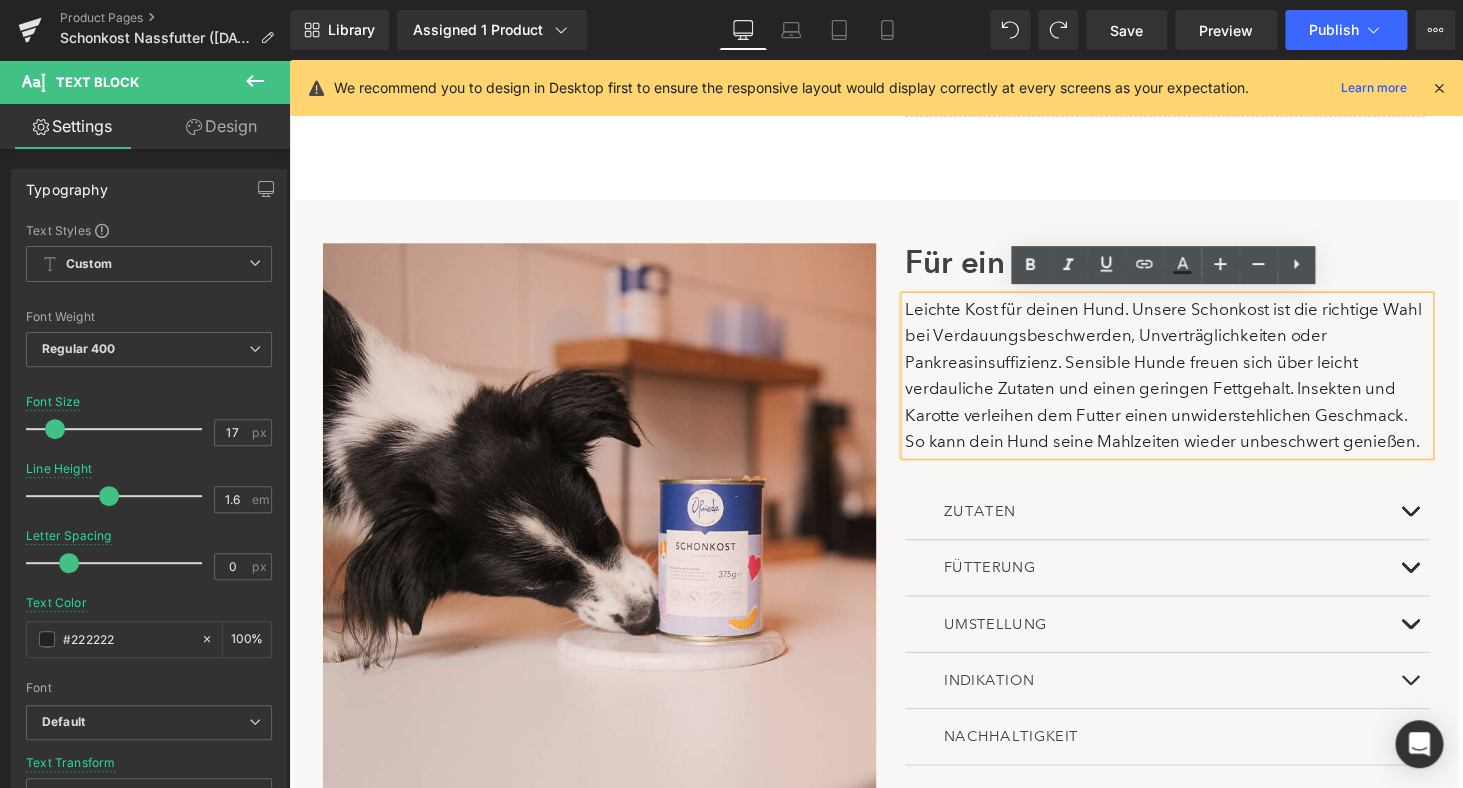 click on "Leichte Kost für deinen Hund. Unsere Schonkost ist die richtige Wahl bei Verdauungsbeschwerden, Unverträglichkeiten oder Pankreasinsuffizienz. Sensible Hunde freuen sich über leicht verdauliche Zutaten und einen geringen Fettgehalt. Insekten und Karotte verleihen dem Futter einen unwiderstehlichen Geschmack. So kann dein Hund seine Mahlzeiten wieder unbeschwert genießen." at bounding box center (1194, 385) 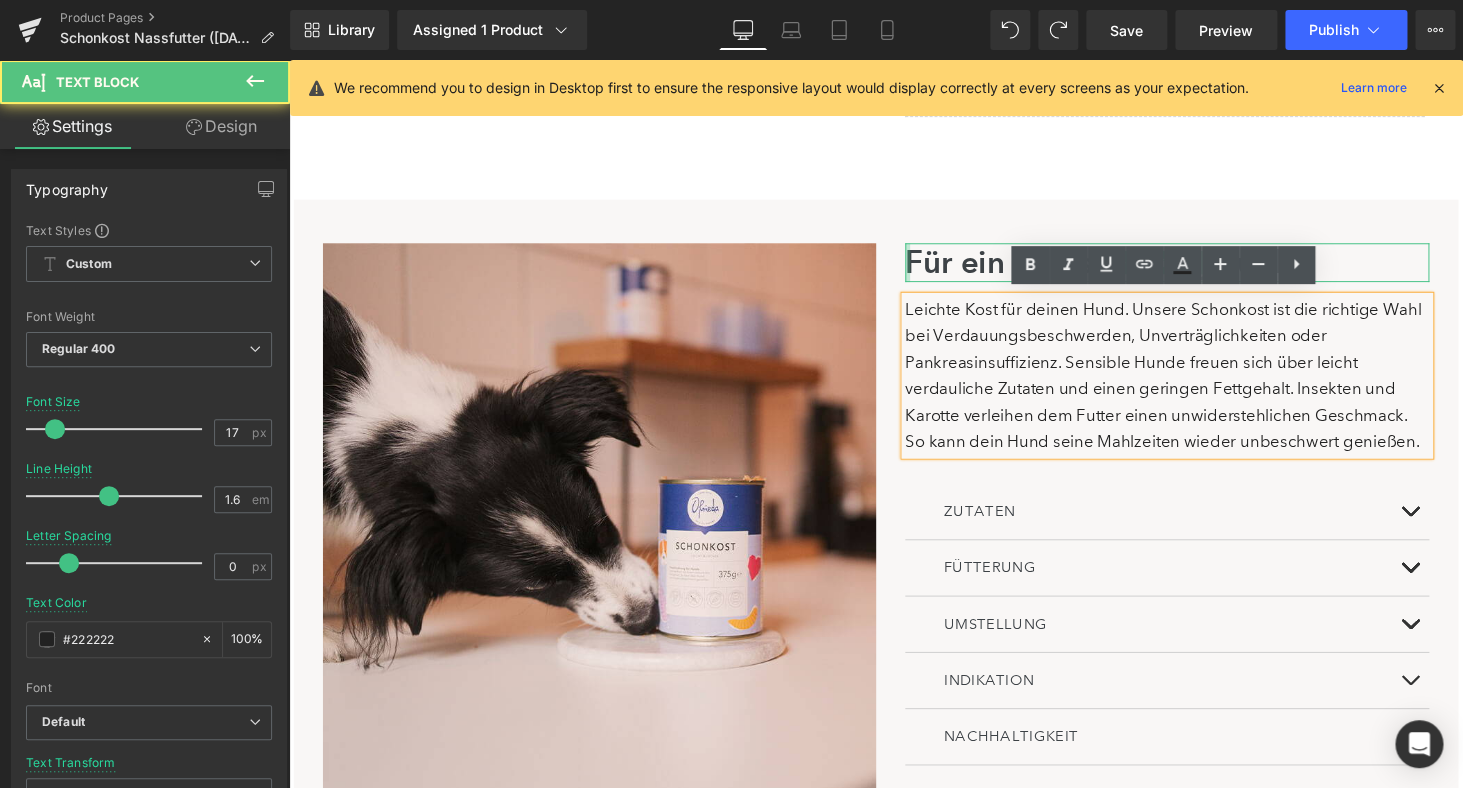 click at bounding box center [926, 269] 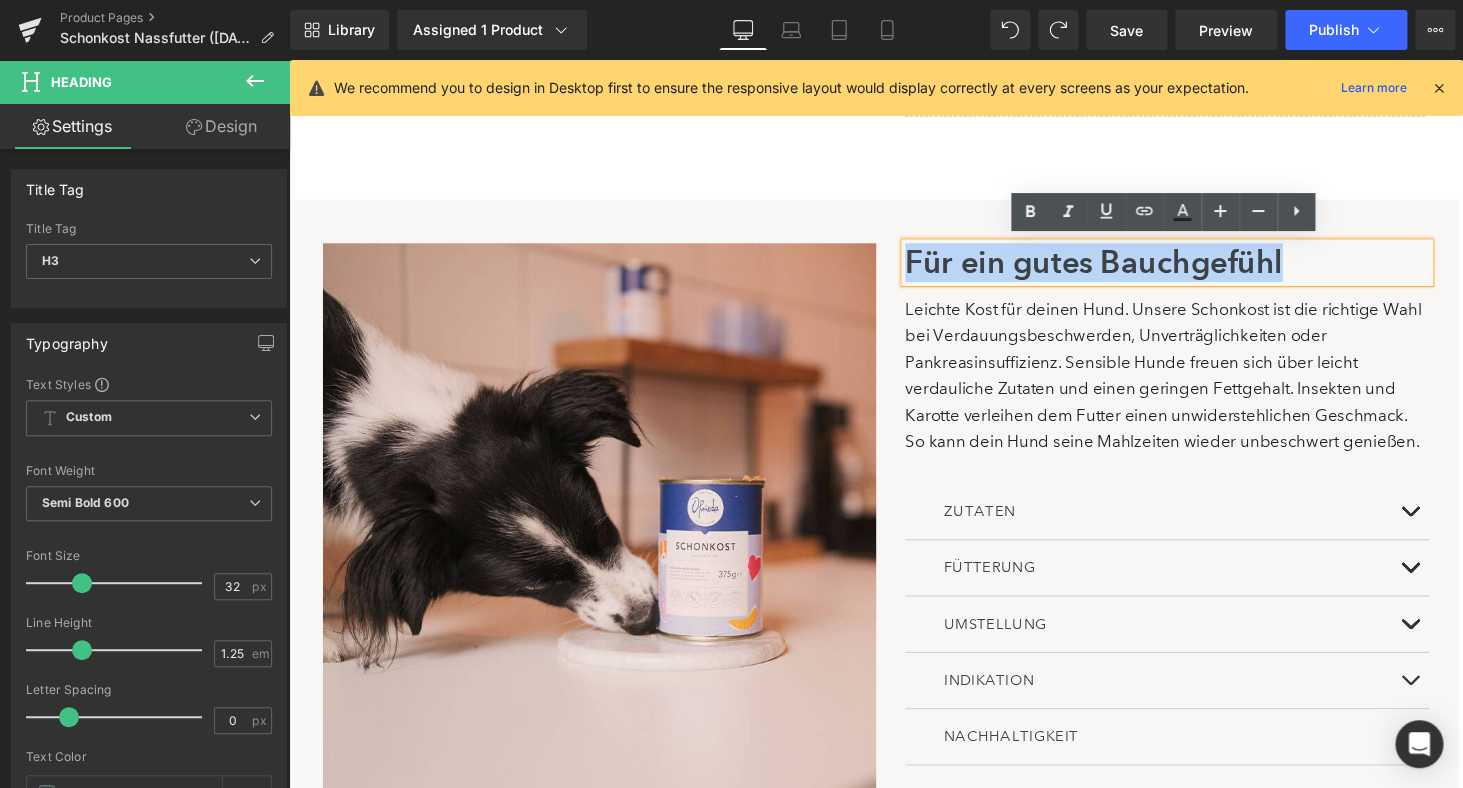 drag, startPoint x: 929, startPoint y: 262, endPoint x: 1378, endPoint y: 252, distance: 449.11136 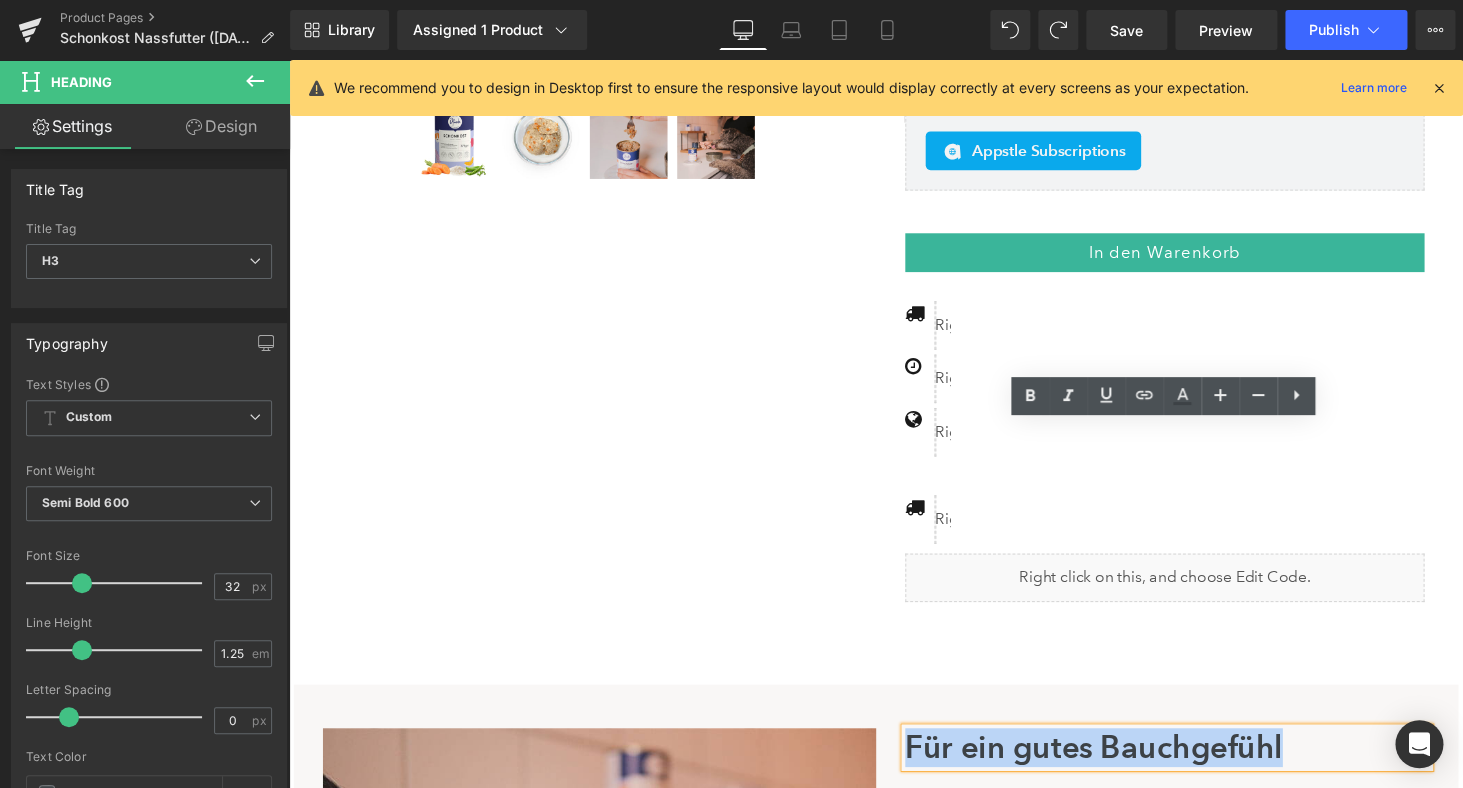 scroll, scrollTop: 1005, scrollLeft: 0, axis: vertical 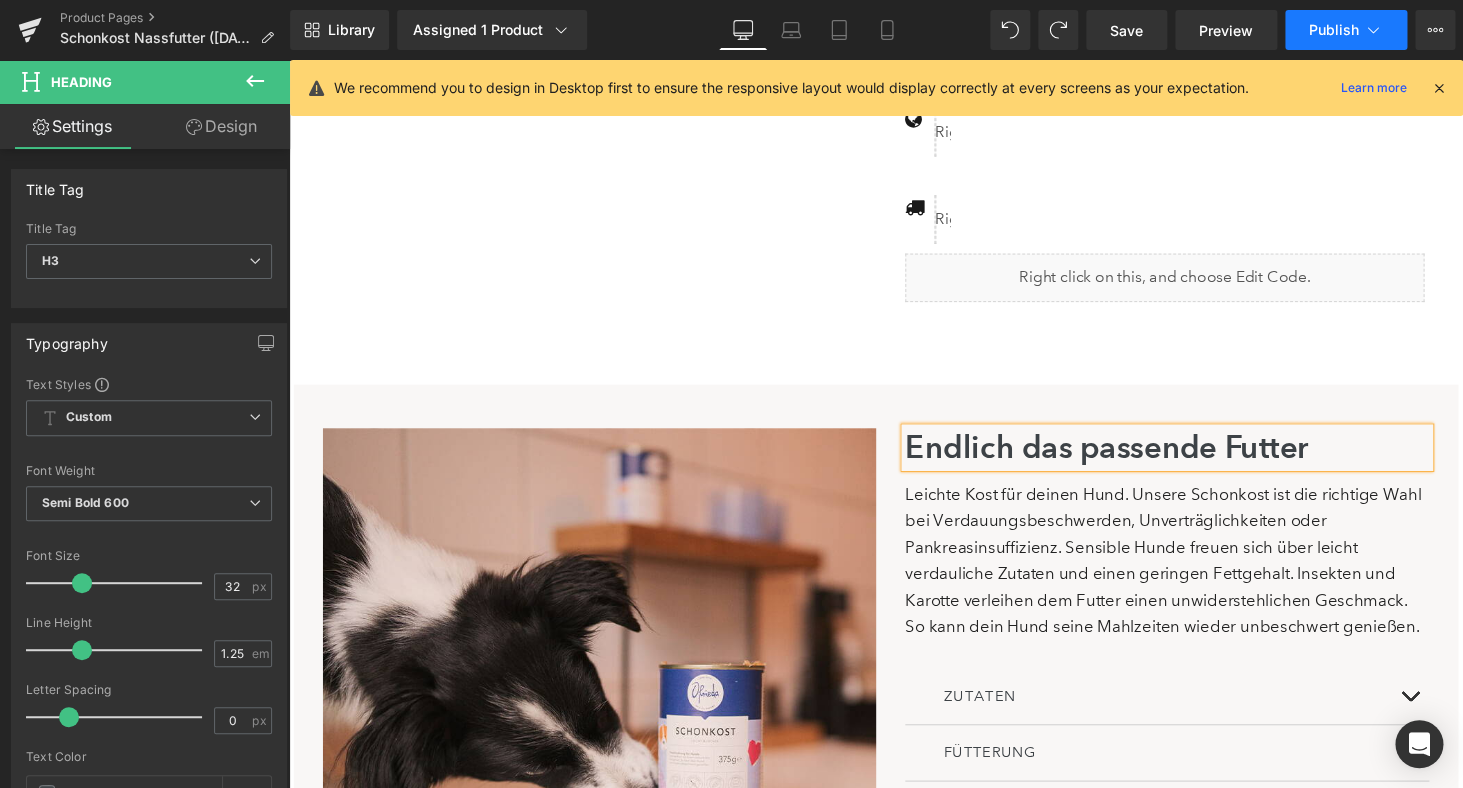 click on "Publish" at bounding box center (1346, 30) 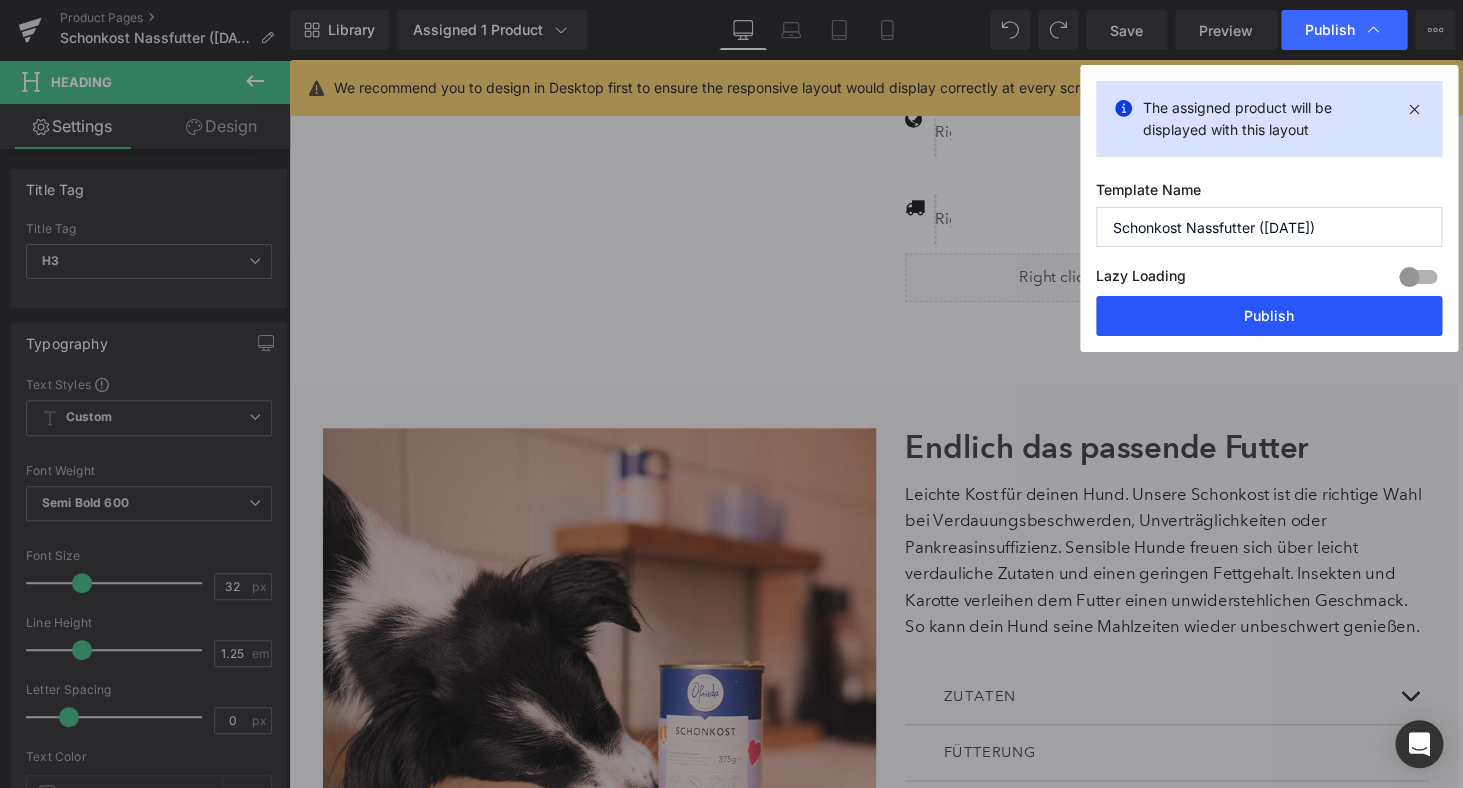 click on "Publish" at bounding box center [1269, 316] 